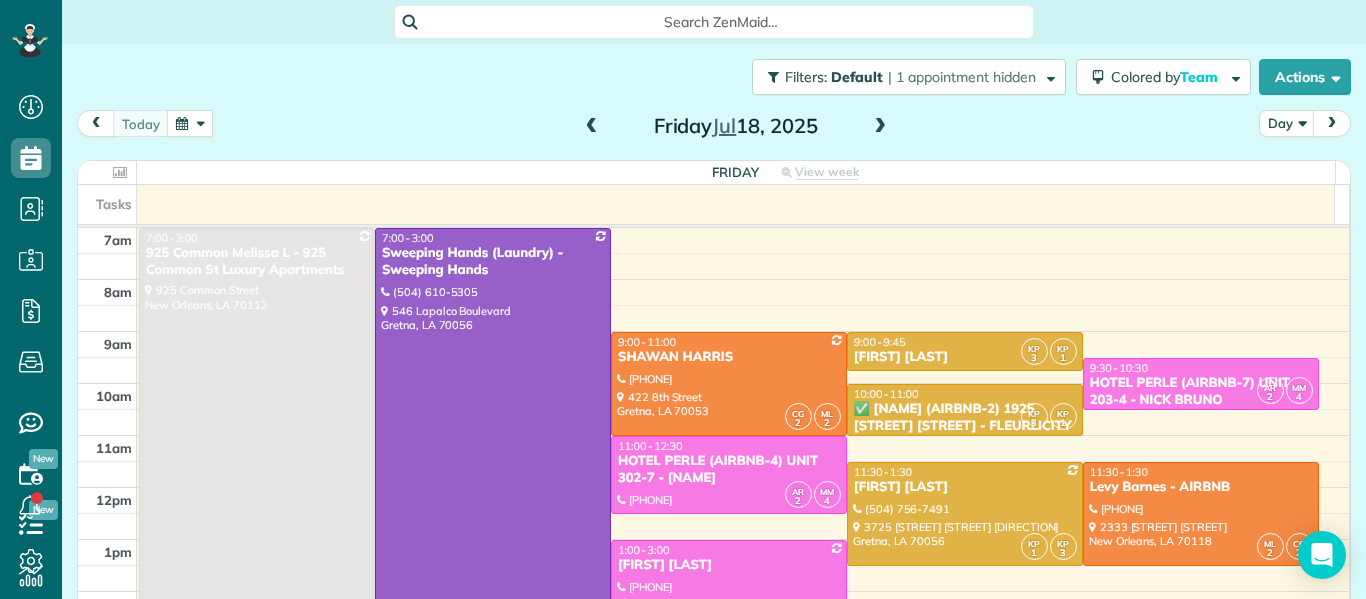scroll, scrollTop: 0, scrollLeft: 0, axis: both 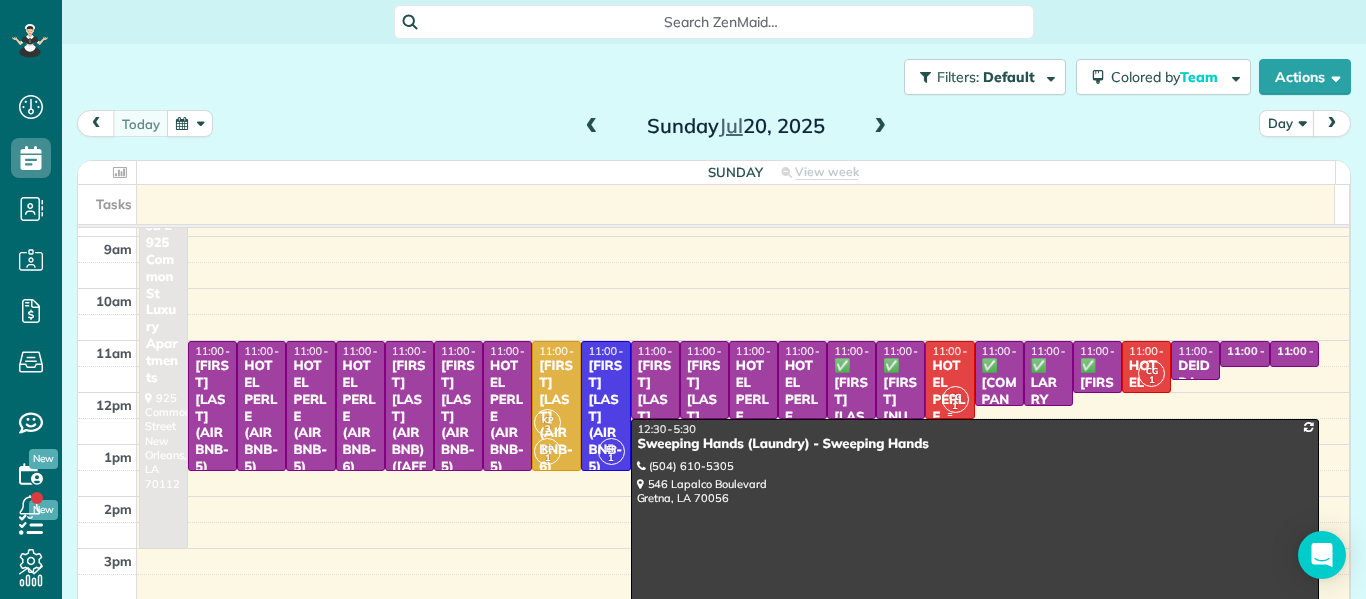 click on "CG" at bounding box center [955, 396] 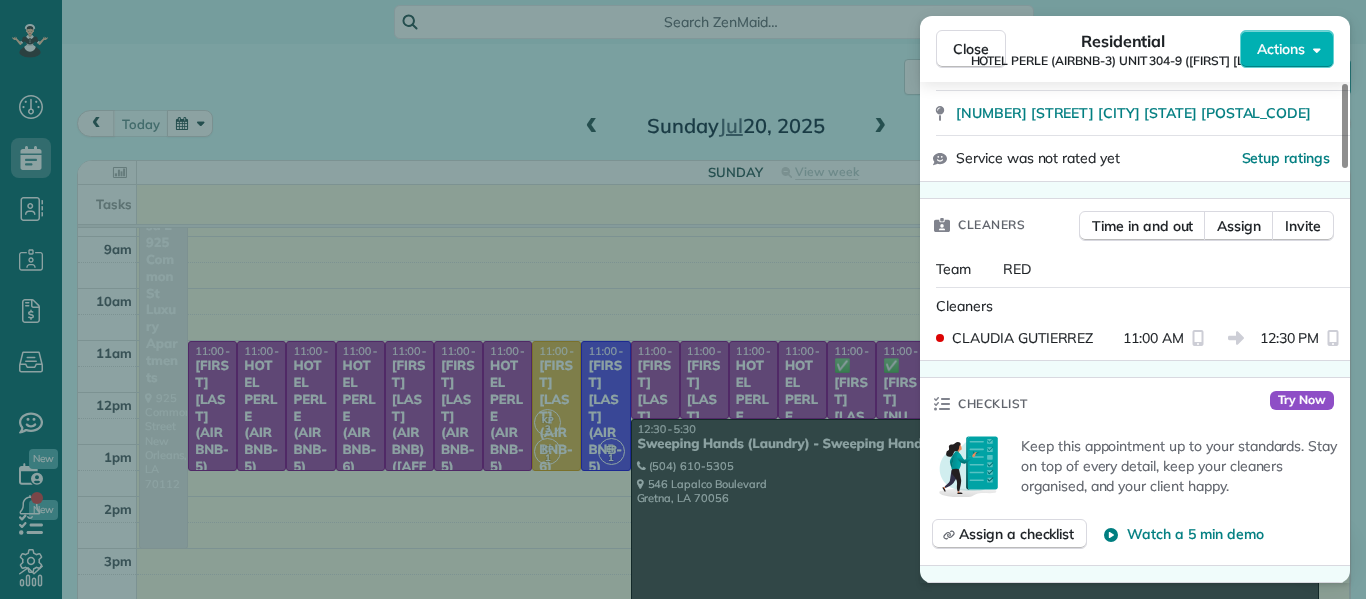 scroll, scrollTop: 456, scrollLeft: 0, axis: vertical 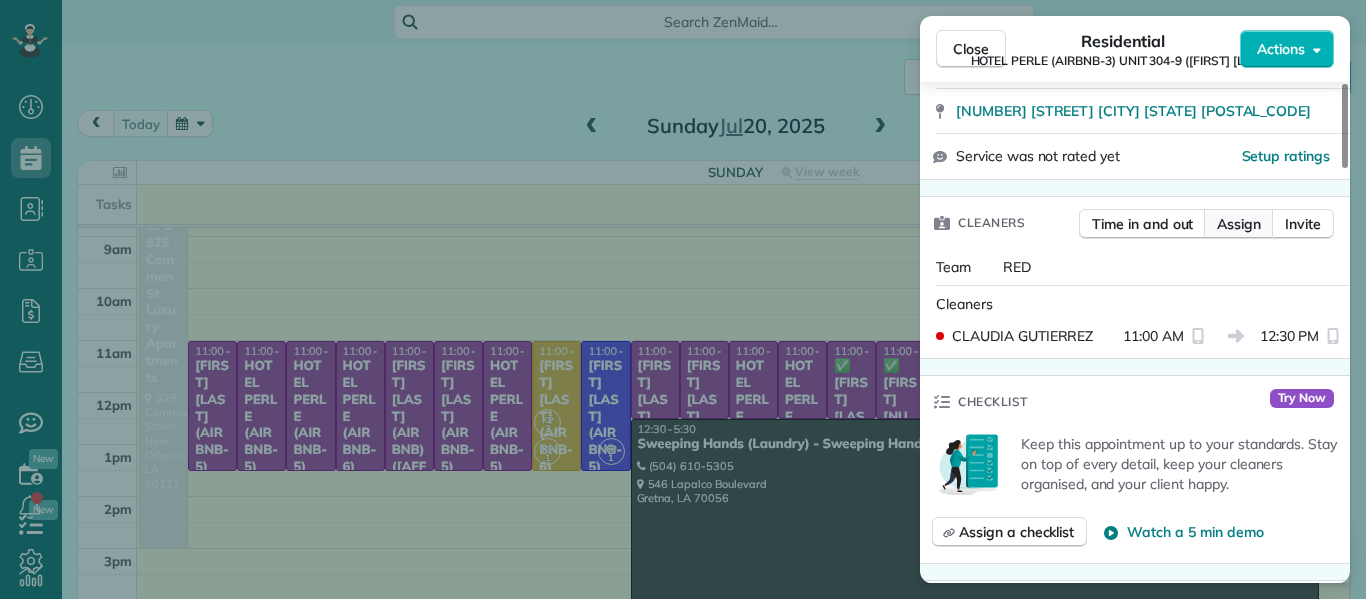 click on "Assign" at bounding box center [1239, 224] 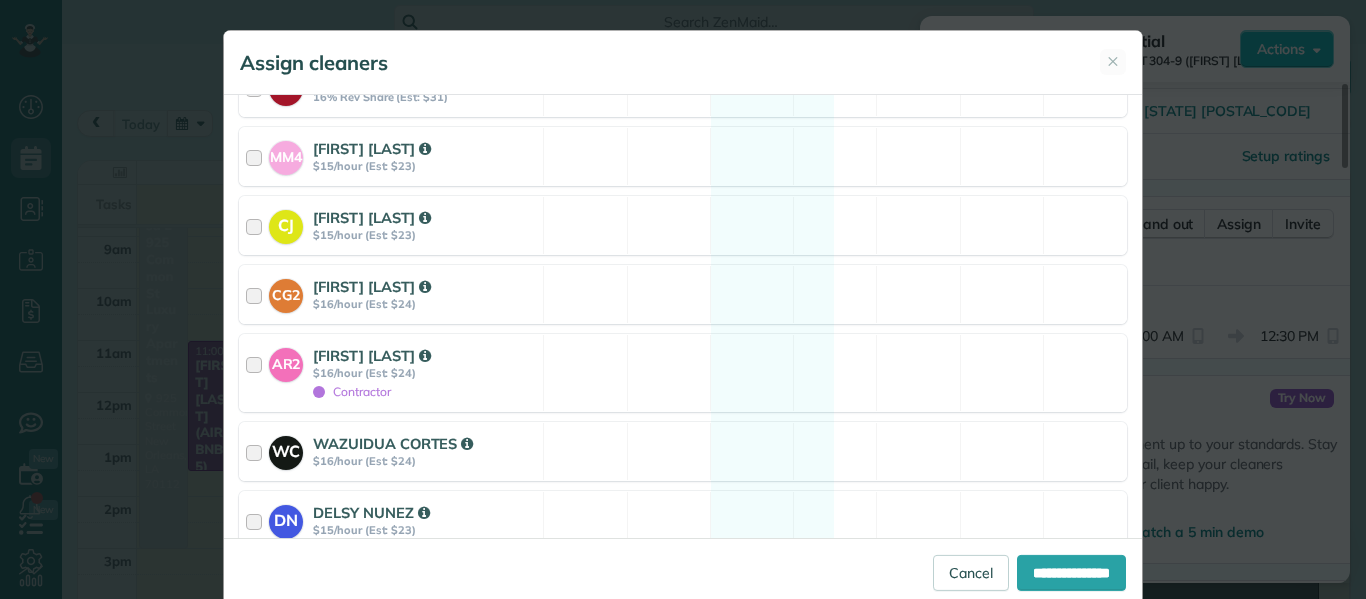 scroll, scrollTop: 670, scrollLeft: 0, axis: vertical 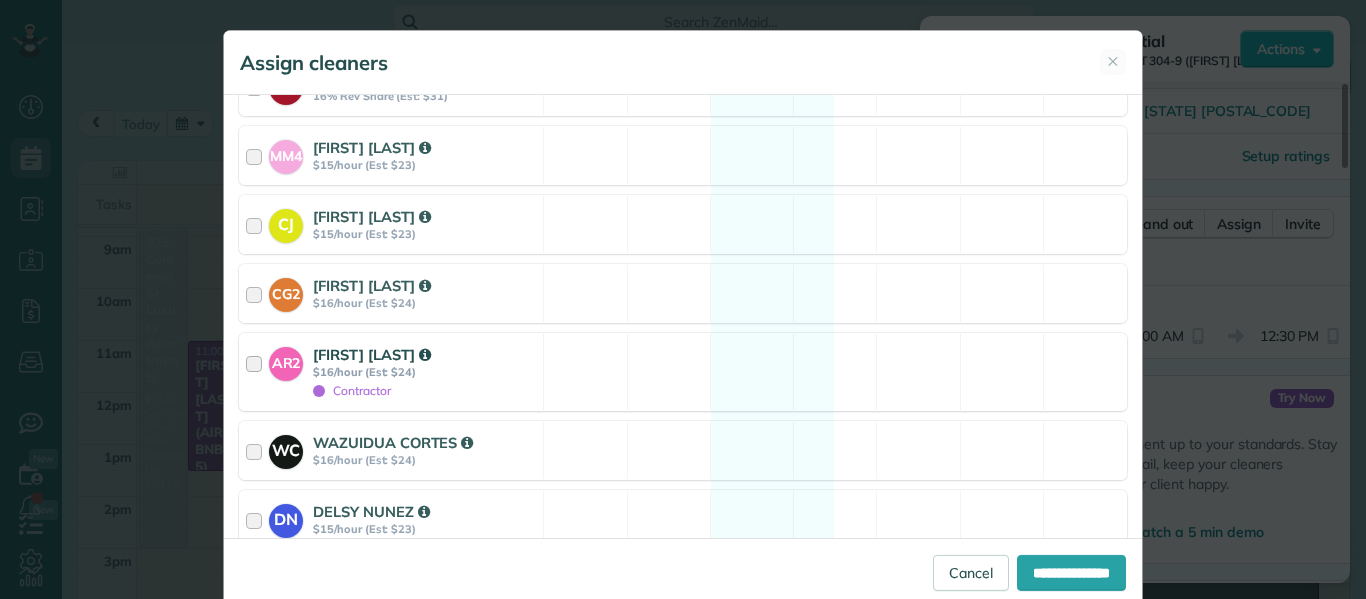 click at bounding box center [257, 372] 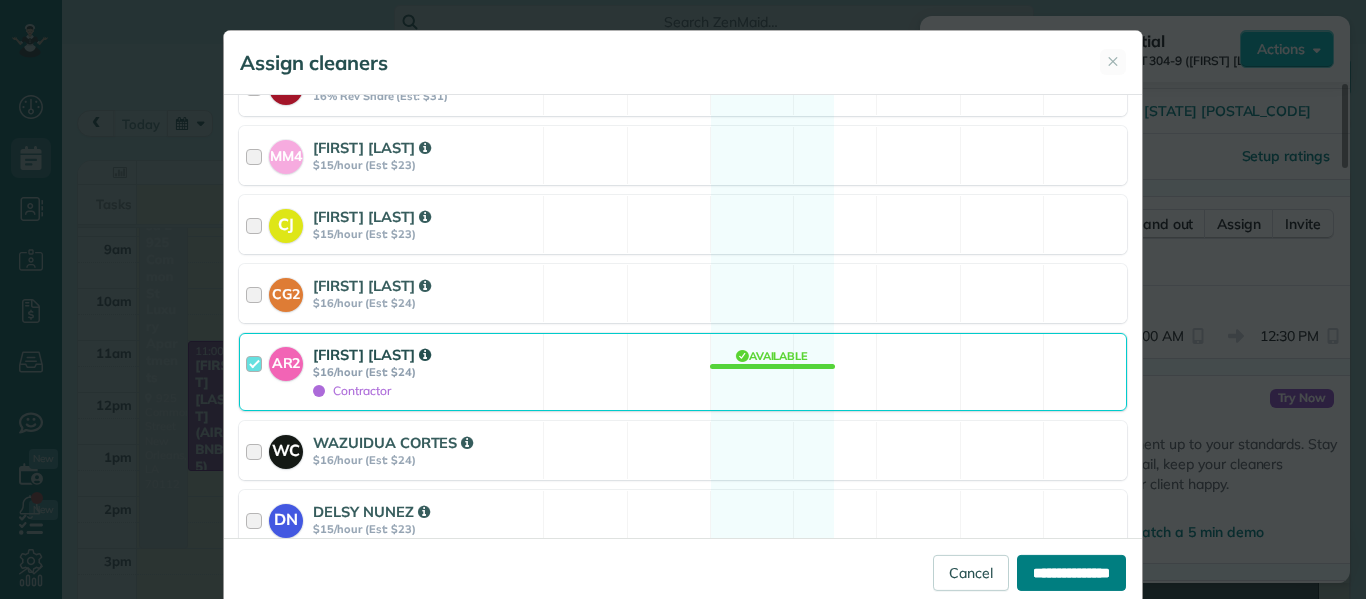 click on "**********" at bounding box center [1071, 573] 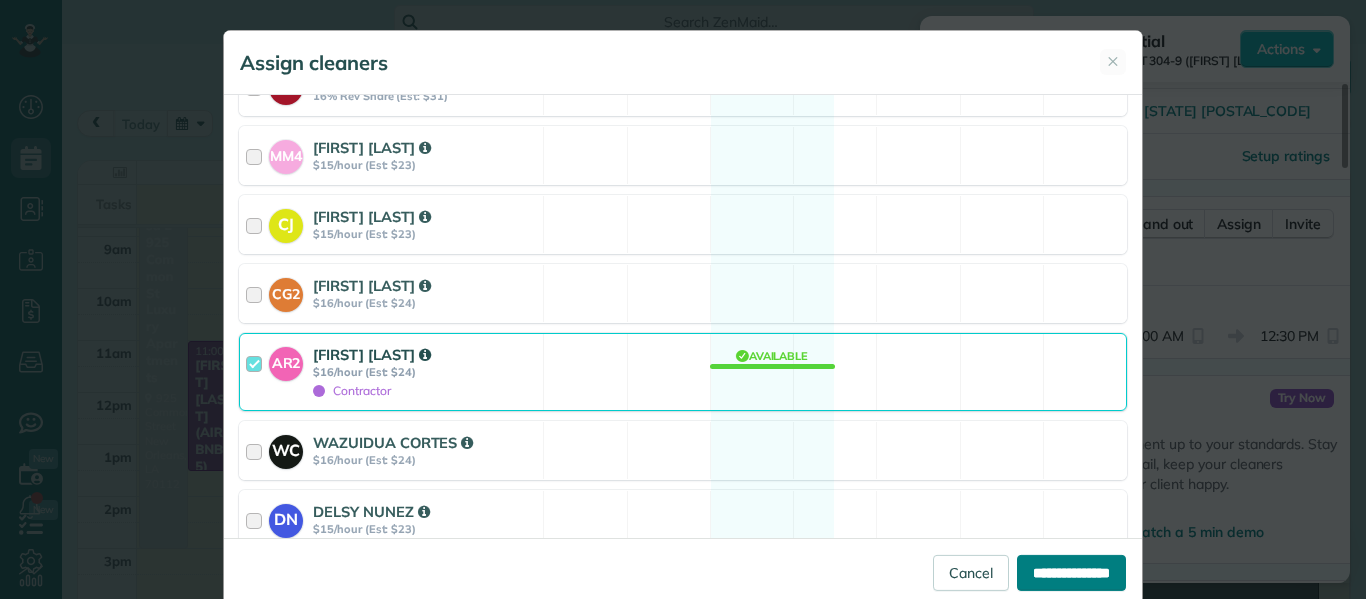 type on "**********" 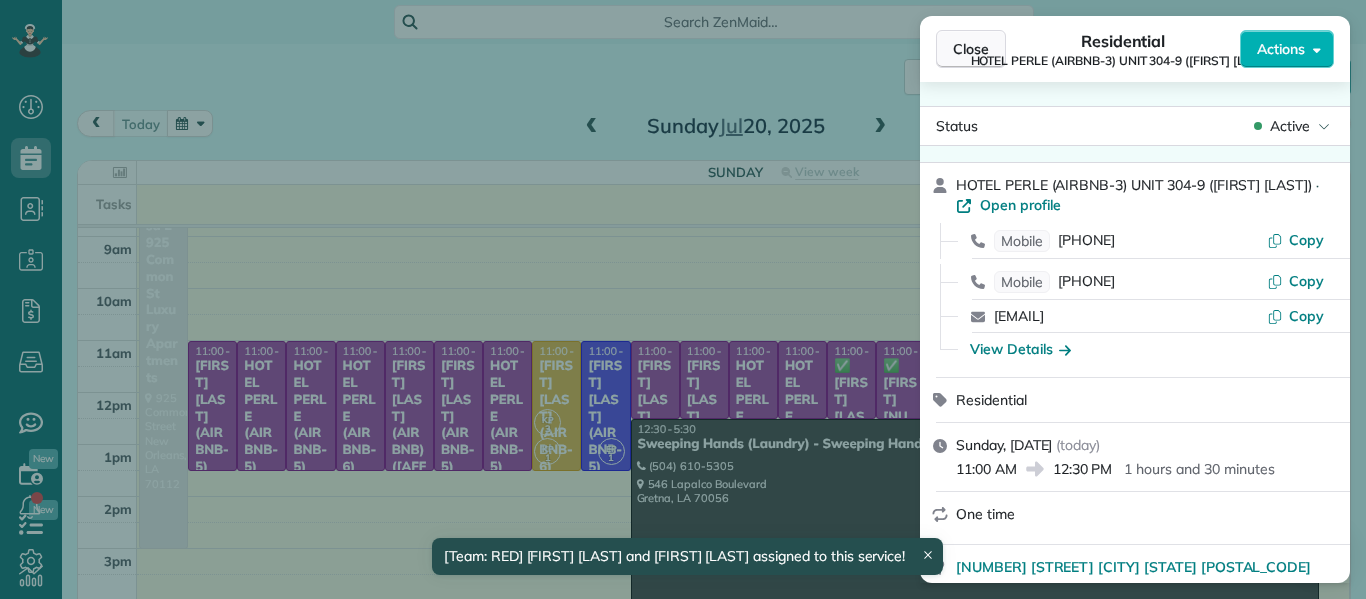 click on "Close" at bounding box center (971, 49) 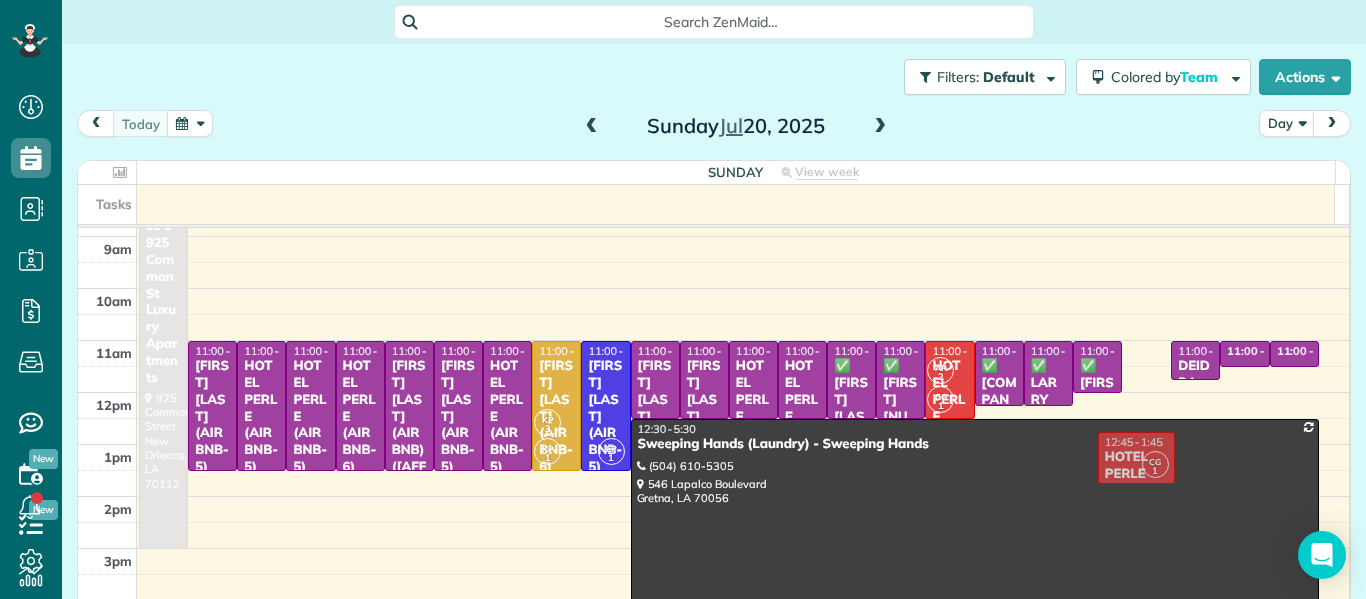 drag, startPoint x: 1124, startPoint y: 365, endPoint x: 1119, endPoint y: 453, distance: 88.14193 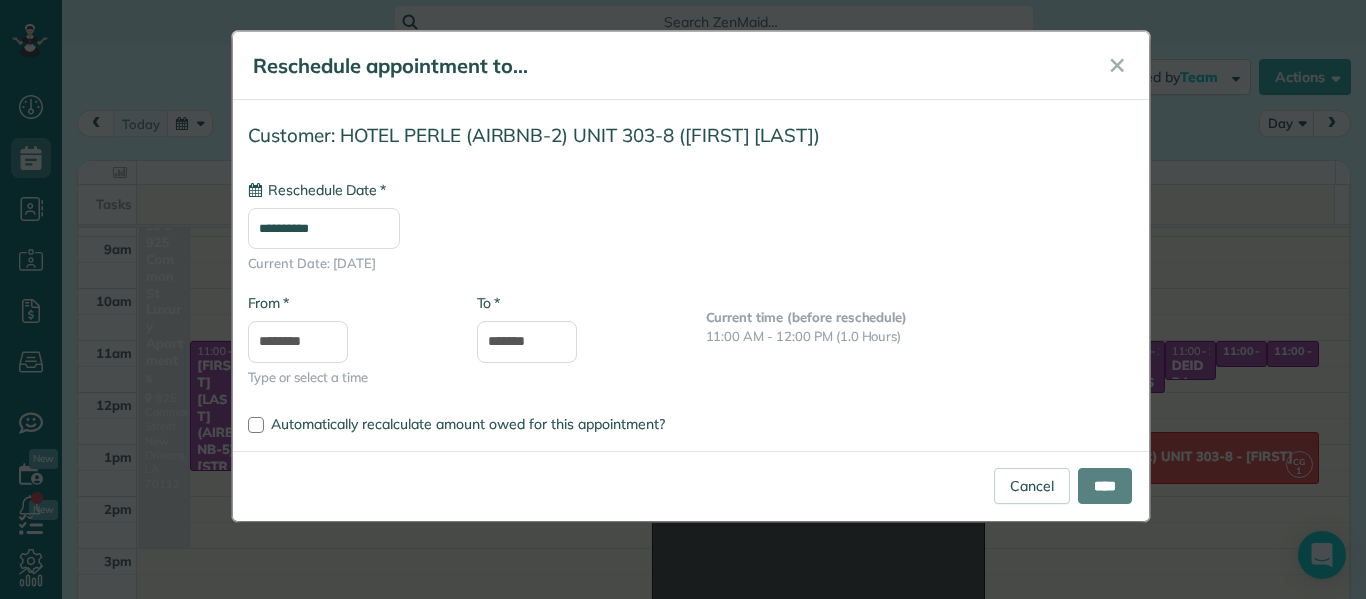 type on "**********" 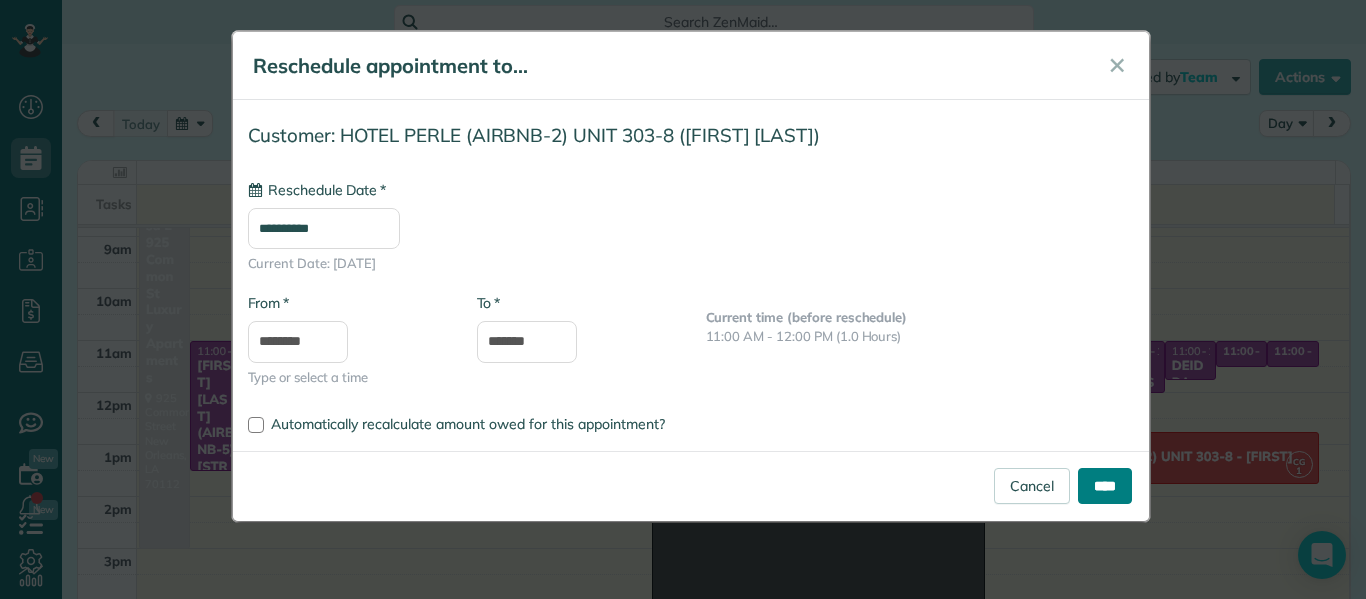 click on "****" at bounding box center [1105, 486] 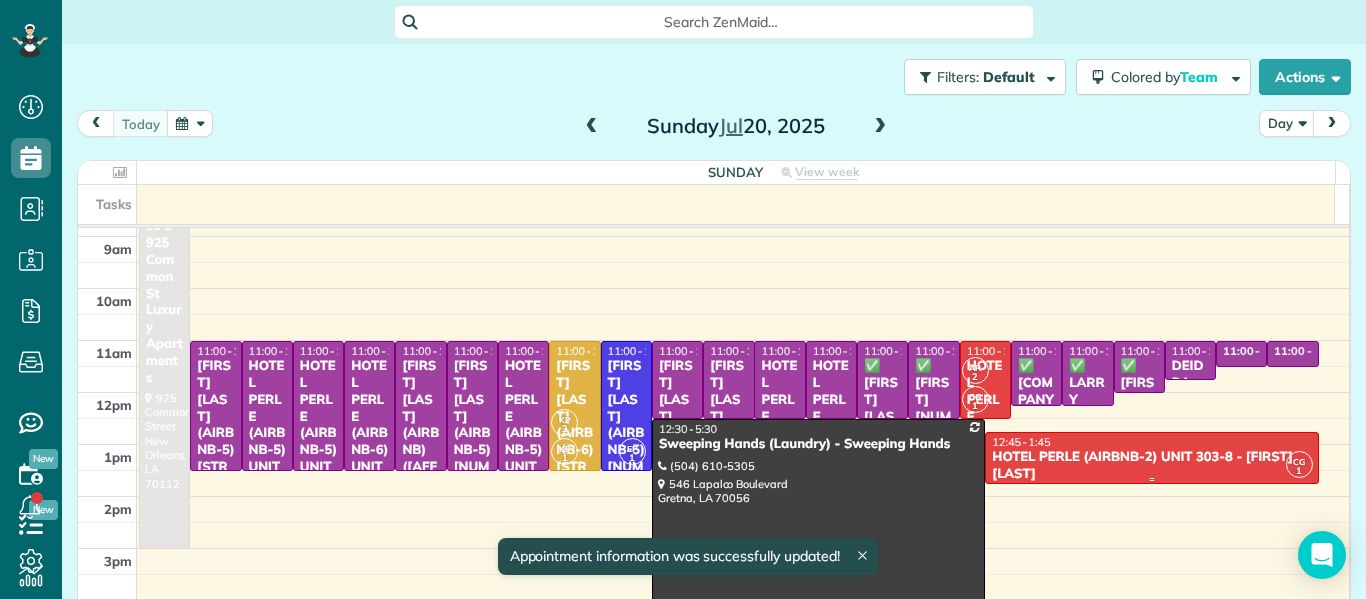 click on "HOTEL PERLE (AIRBNB-2) UNIT 303-8 - [FIRST] [LAST]" at bounding box center [1151, 466] 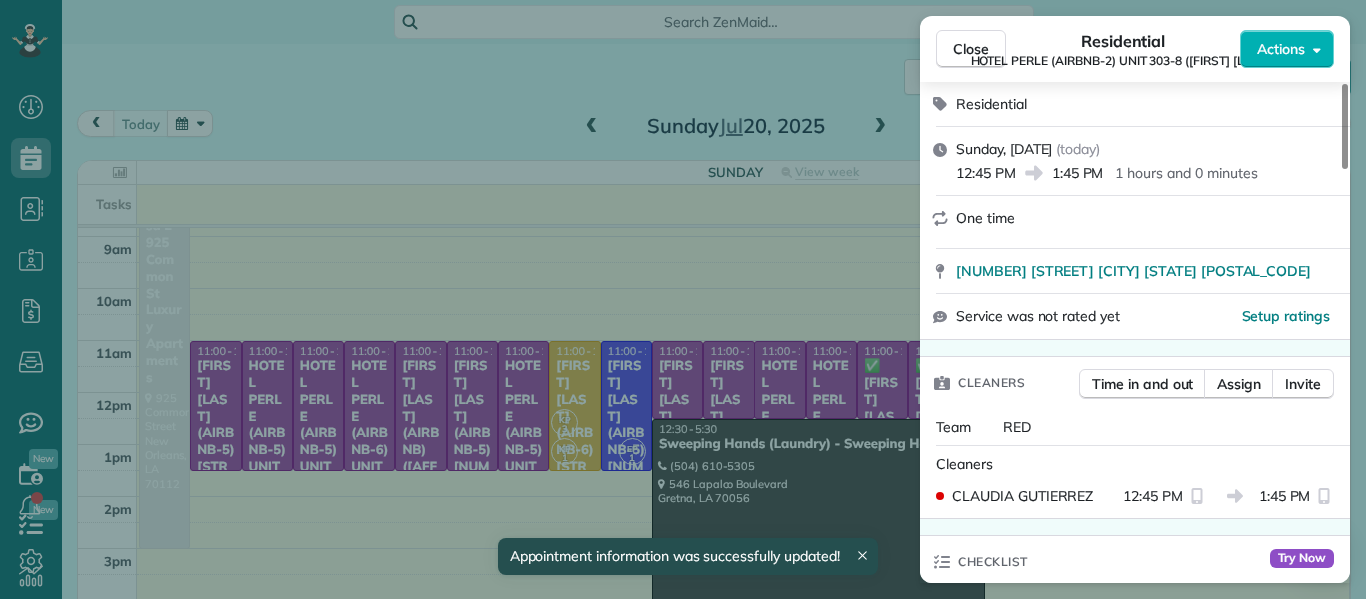 scroll, scrollTop: 297, scrollLeft: 0, axis: vertical 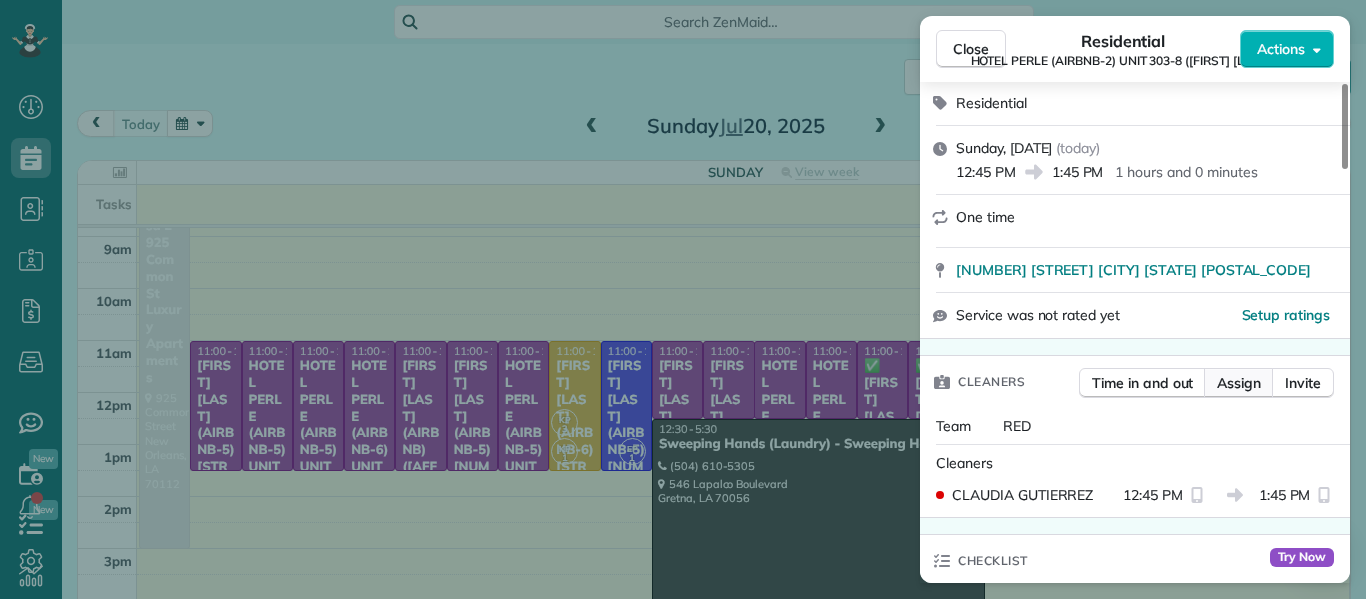 click on "Assign" at bounding box center [1239, 383] 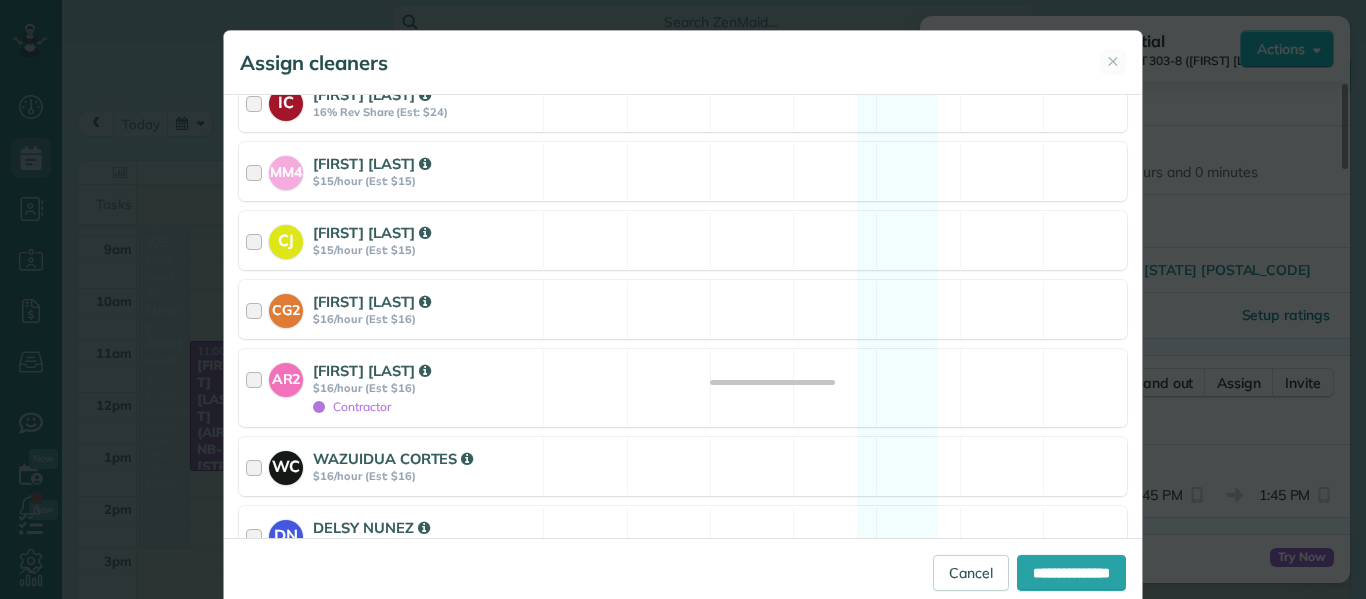 scroll, scrollTop: 655, scrollLeft: 0, axis: vertical 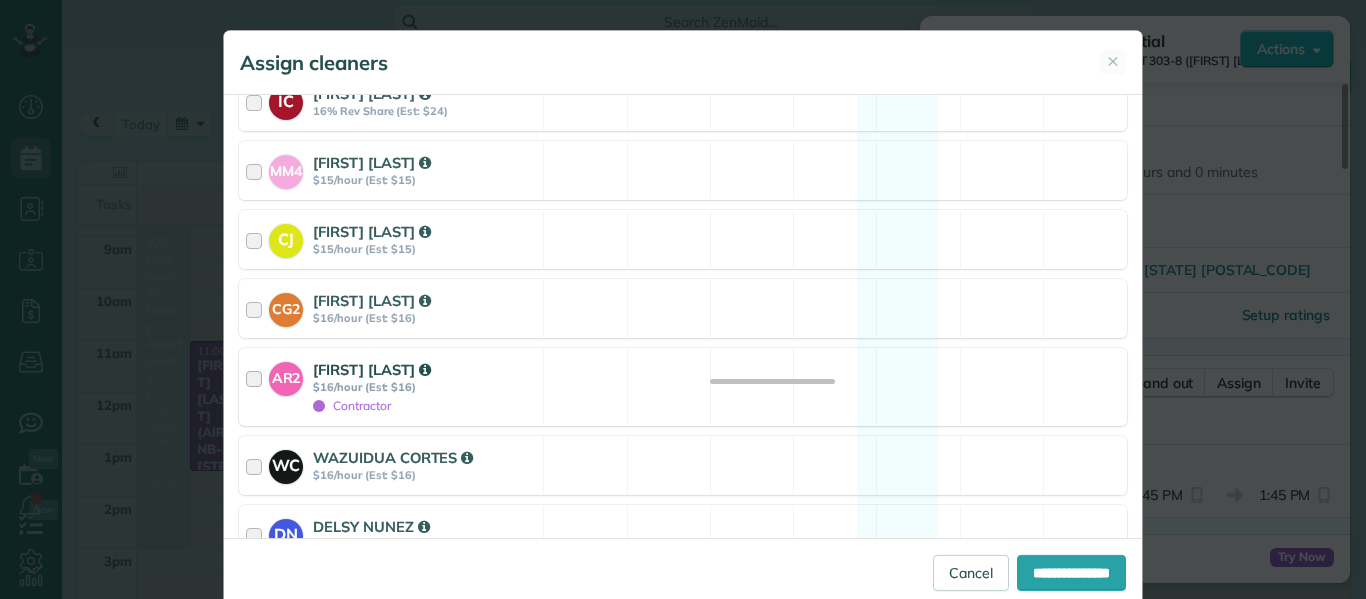 click at bounding box center [257, 387] 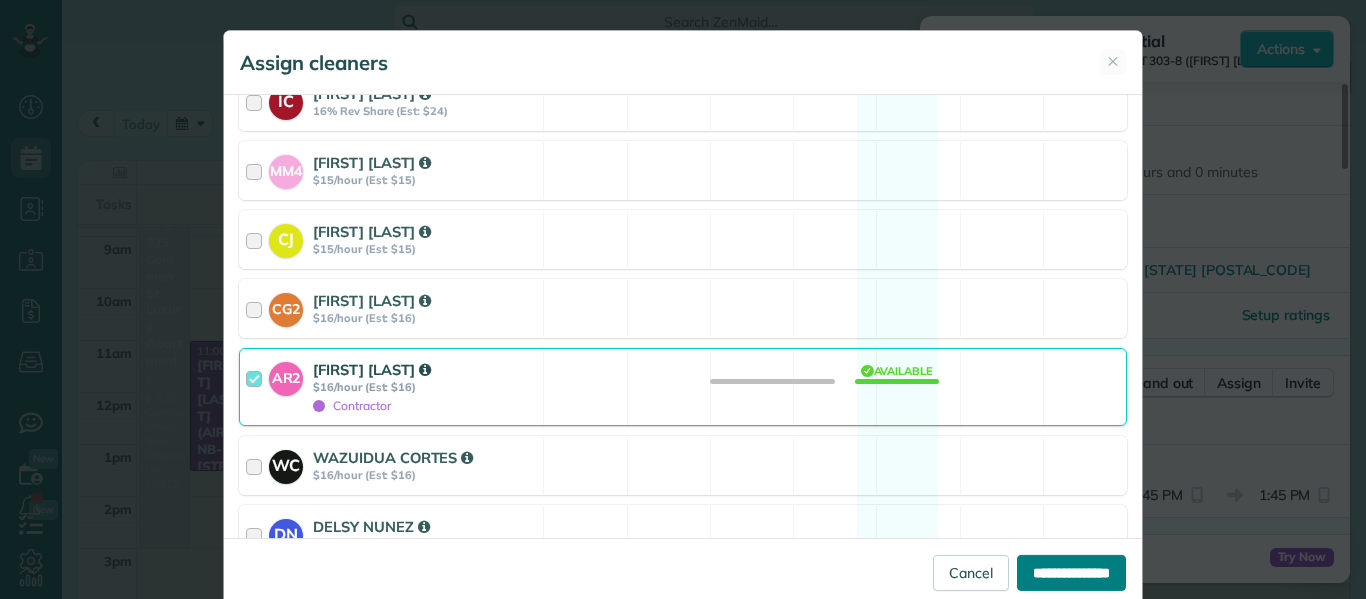 click on "**********" at bounding box center [1071, 573] 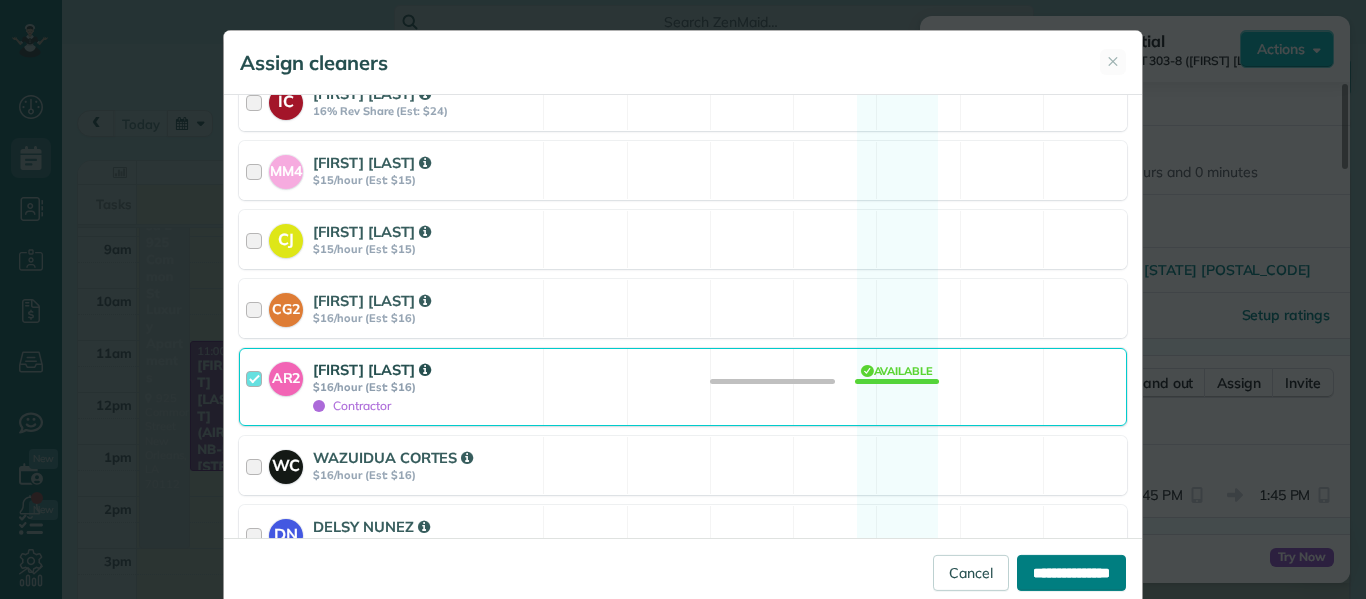 type on "**********" 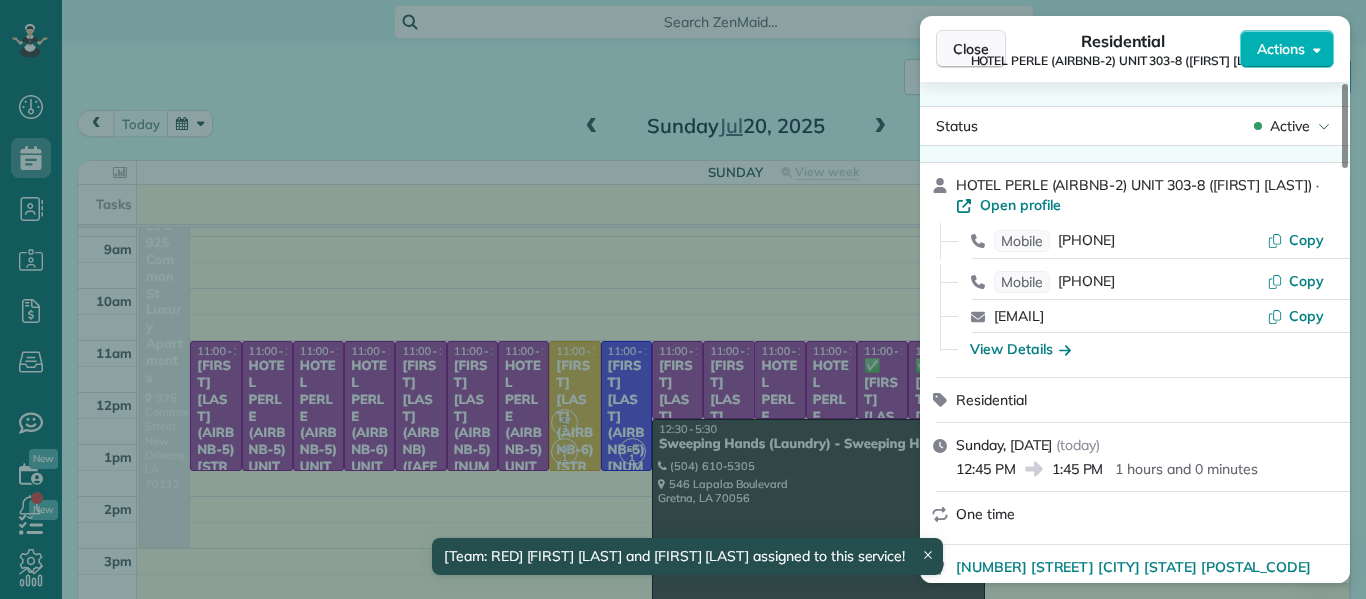 click on "Close" at bounding box center [971, 49] 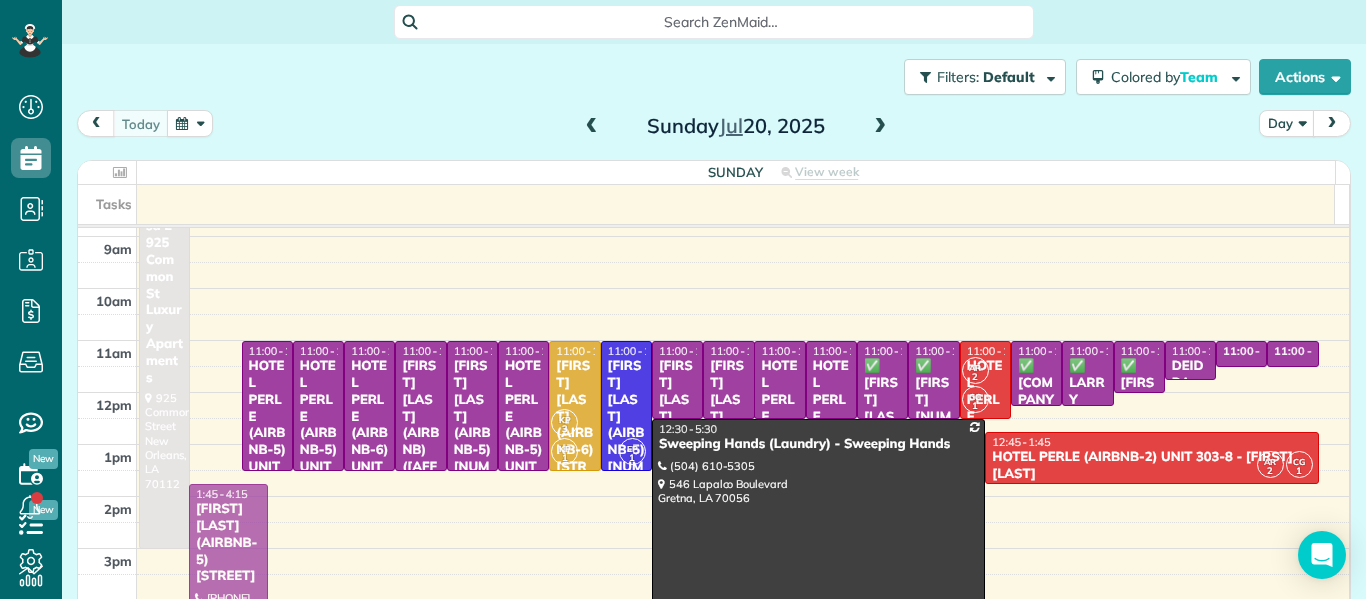 drag, startPoint x: 214, startPoint y: 427, endPoint x: 227, endPoint y: 567, distance: 140.60228 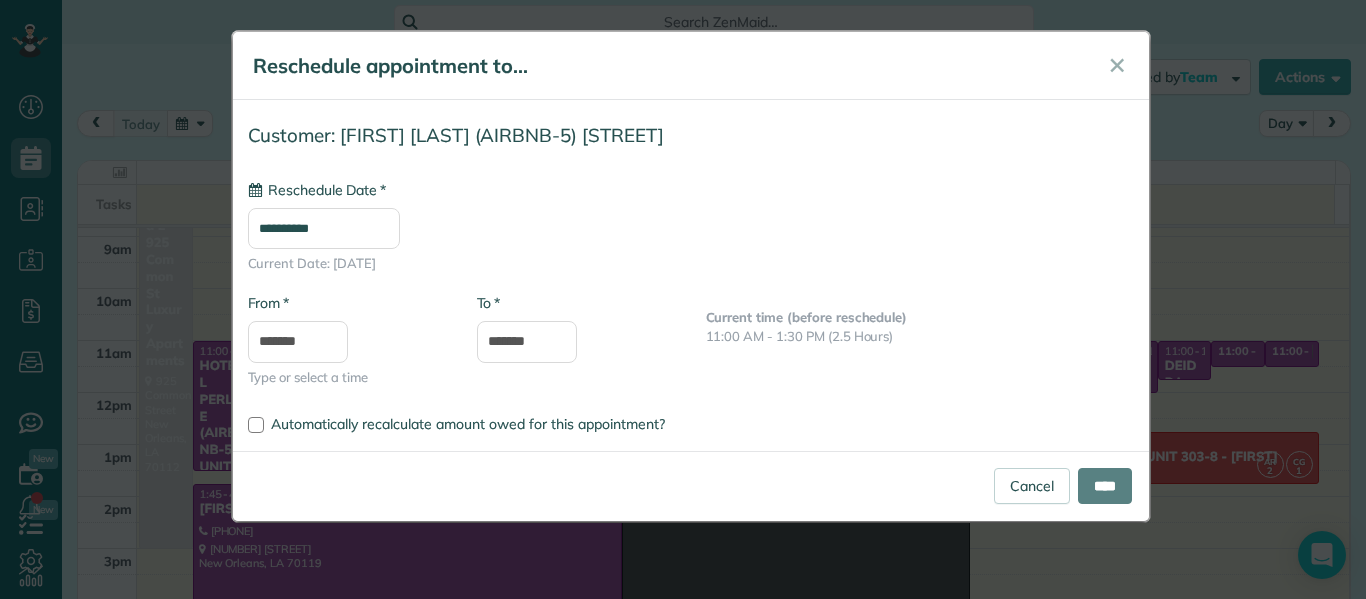 type on "**********" 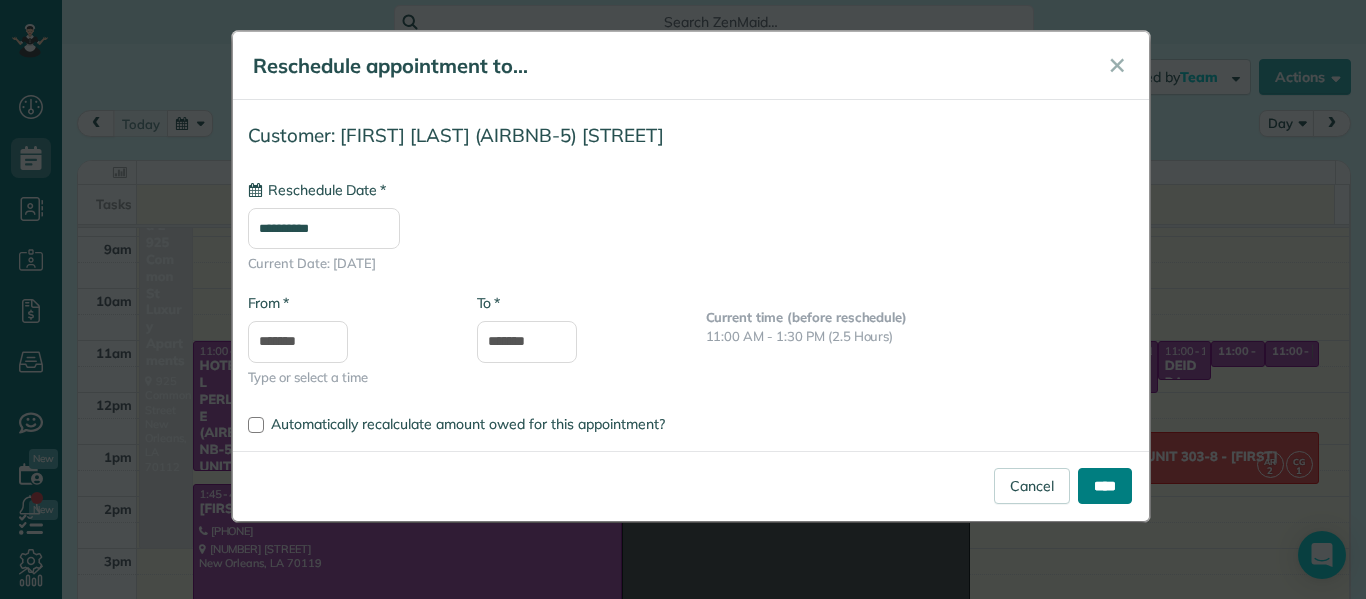 click on "****" at bounding box center (1105, 486) 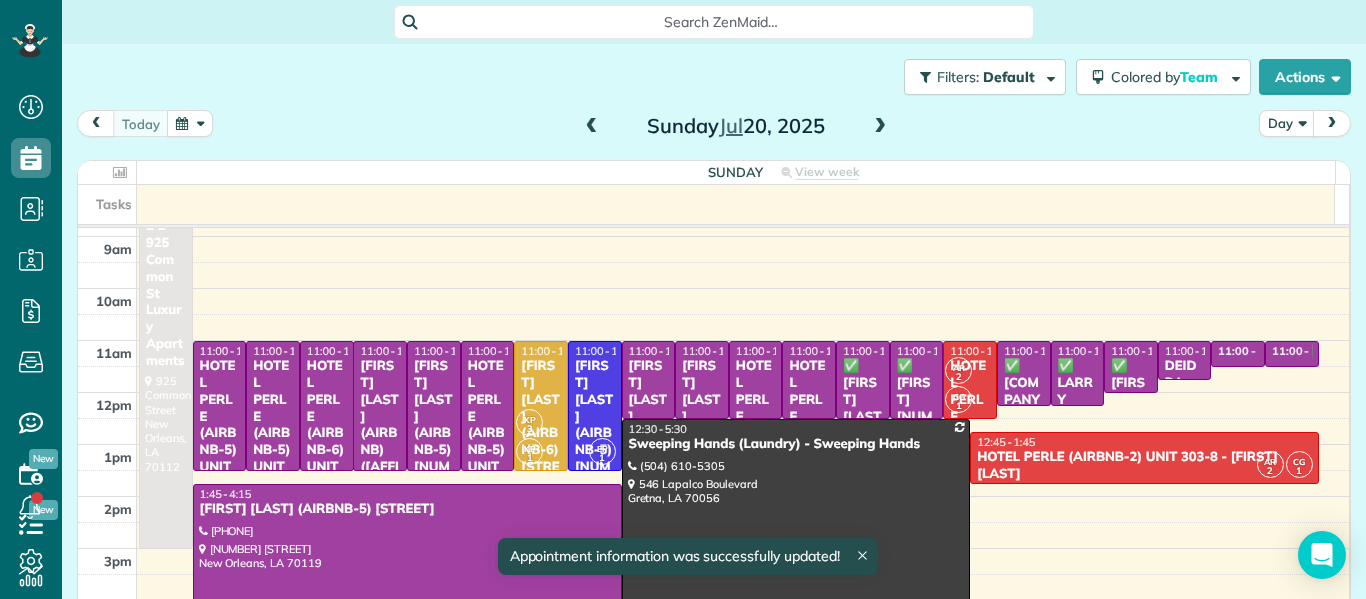 click at bounding box center (407, 549) 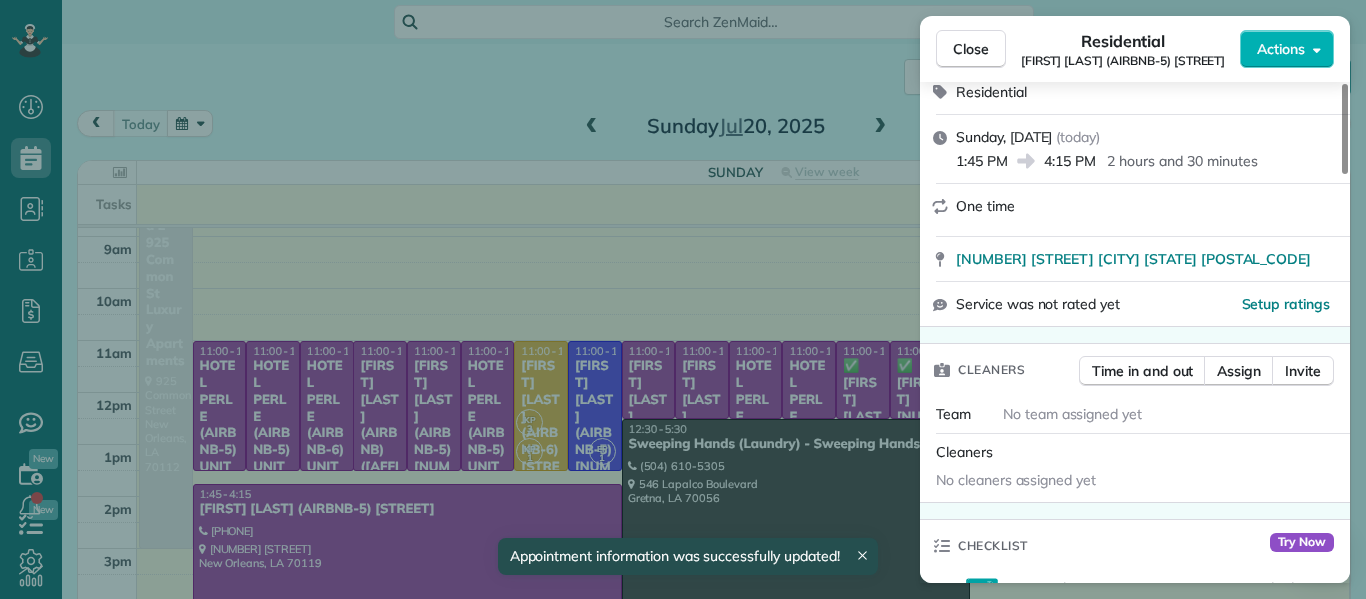 scroll, scrollTop: 249, scrollLeft: 0, axis: vertical 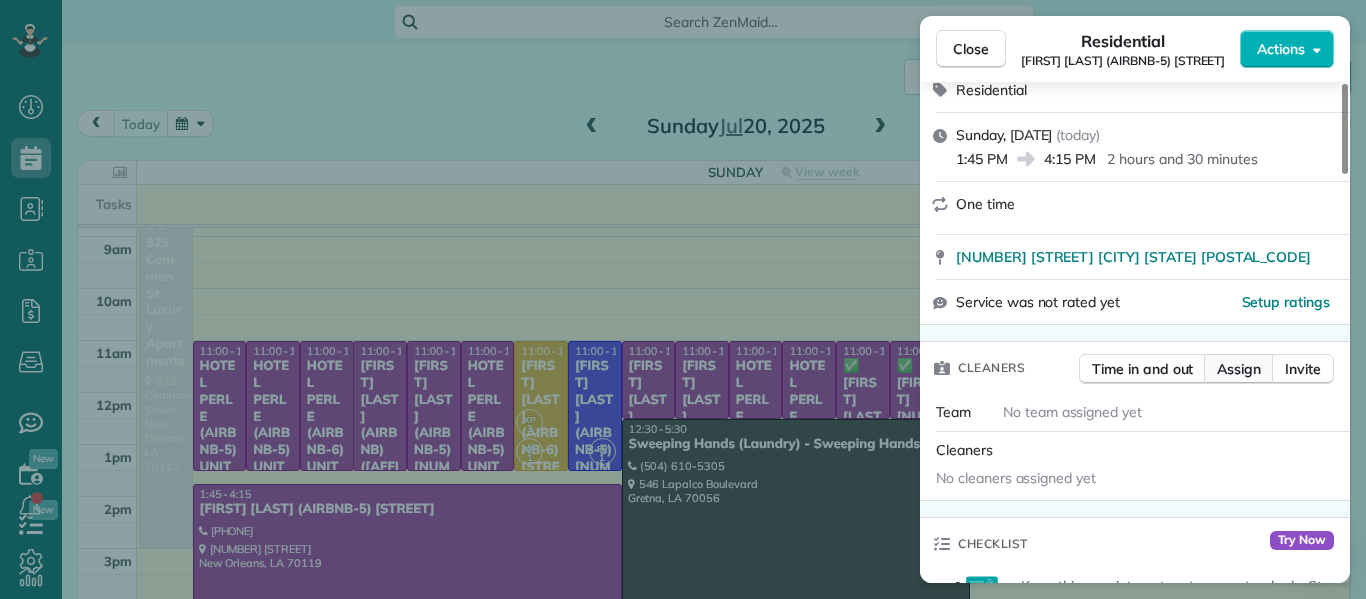 click on "Assign" at bounding box center [1239, 369] 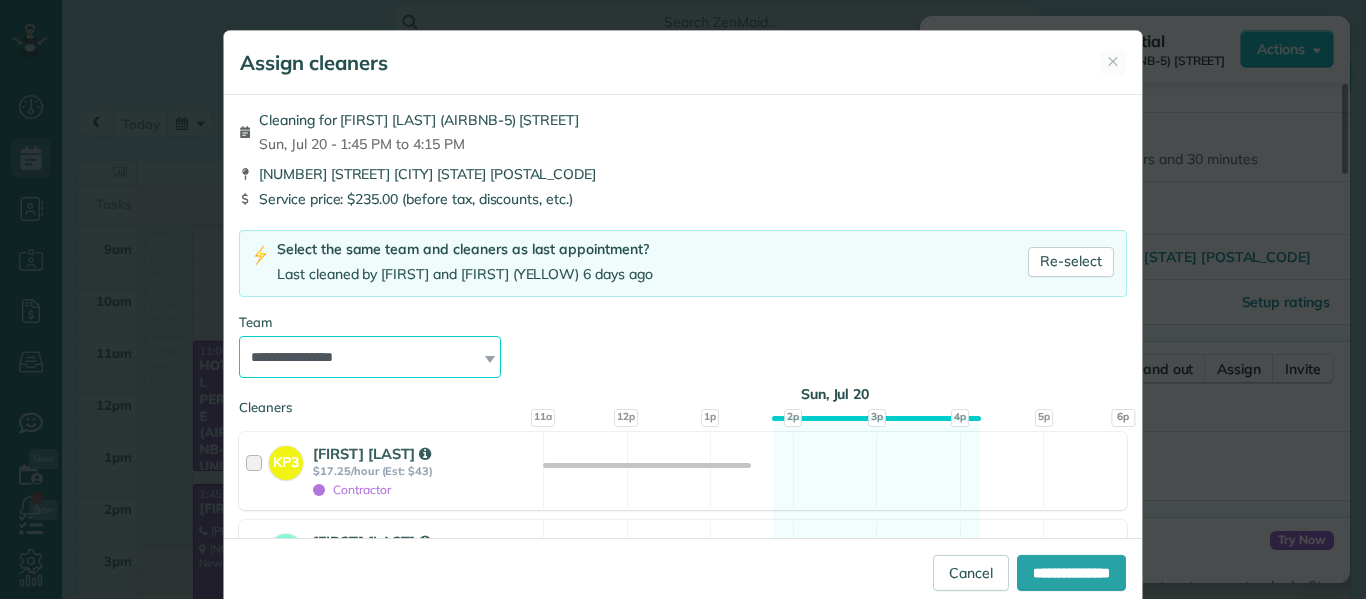 click on "**********" at bounding box center (370, 357) 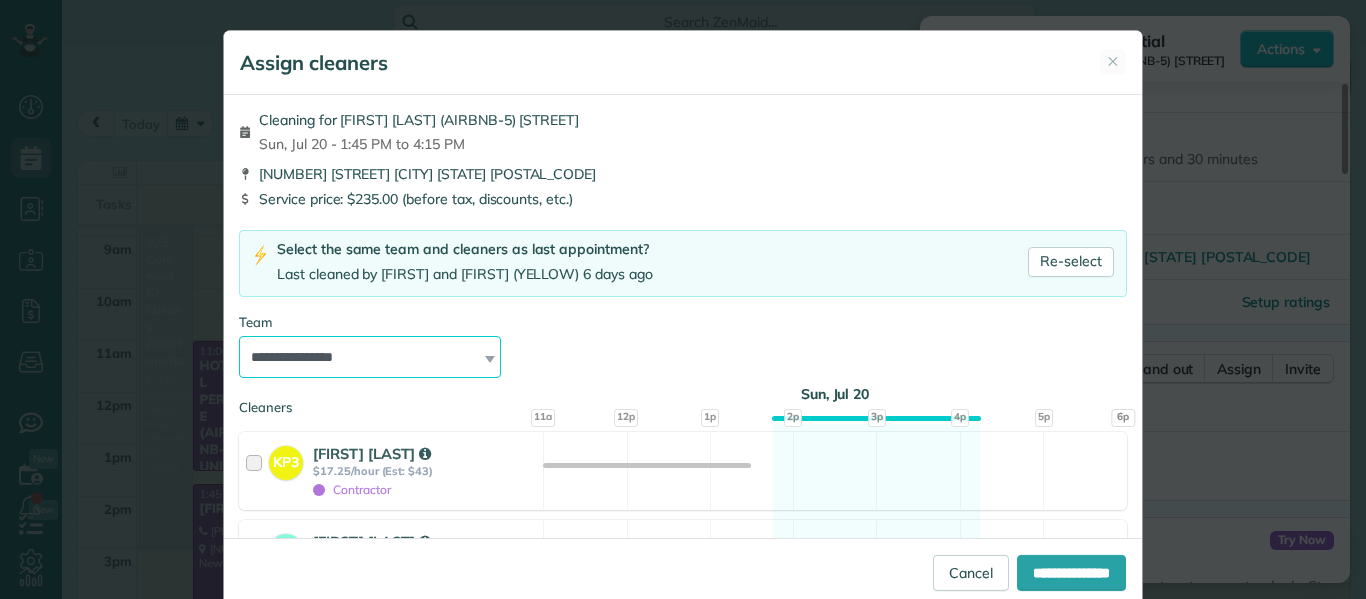select on "*****" 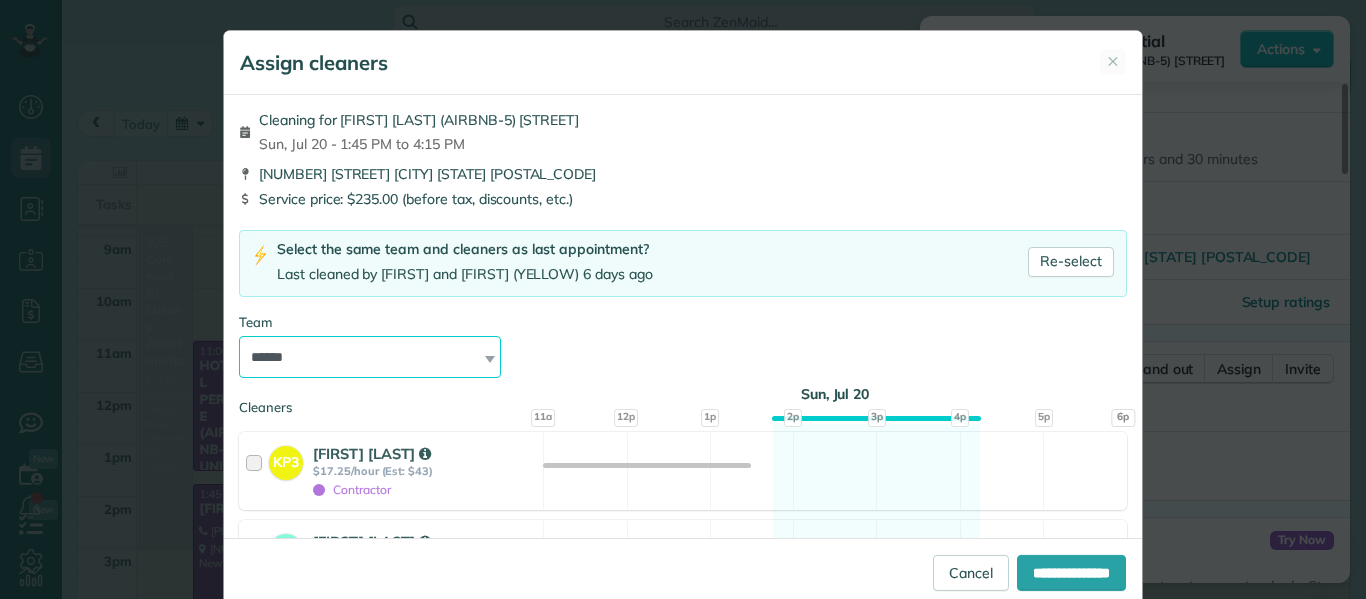 click on "**********" at bounding box center [370, 357] 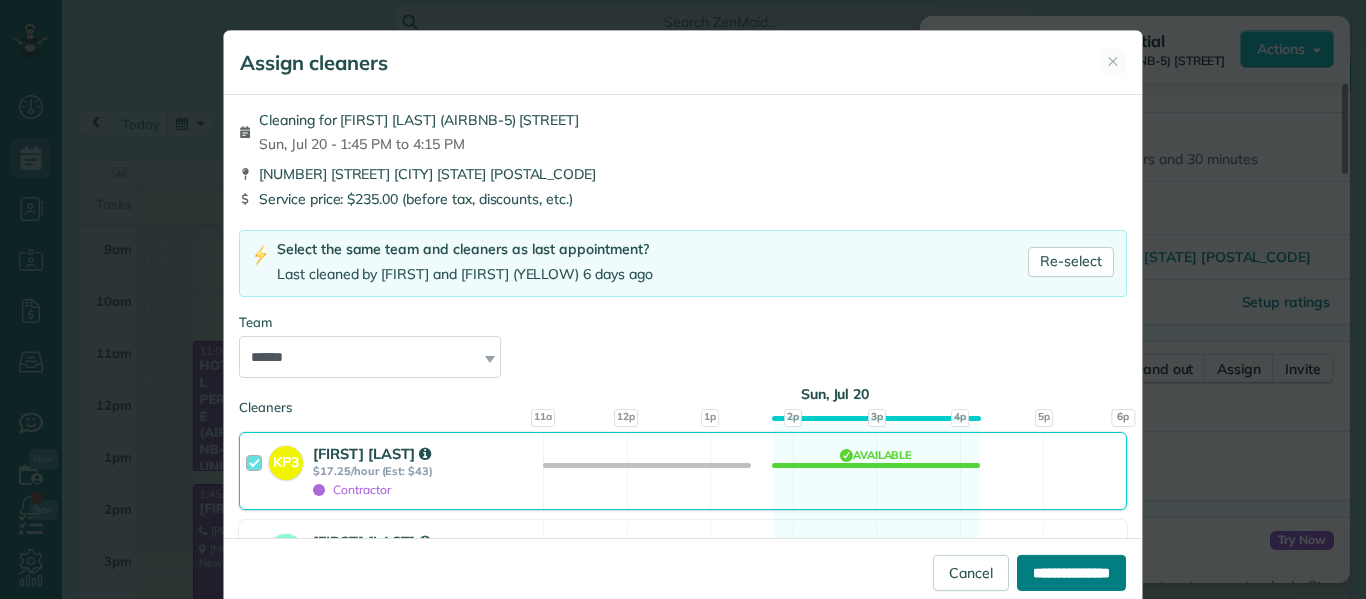 click on "**********" at bounding box center [1071, 573] 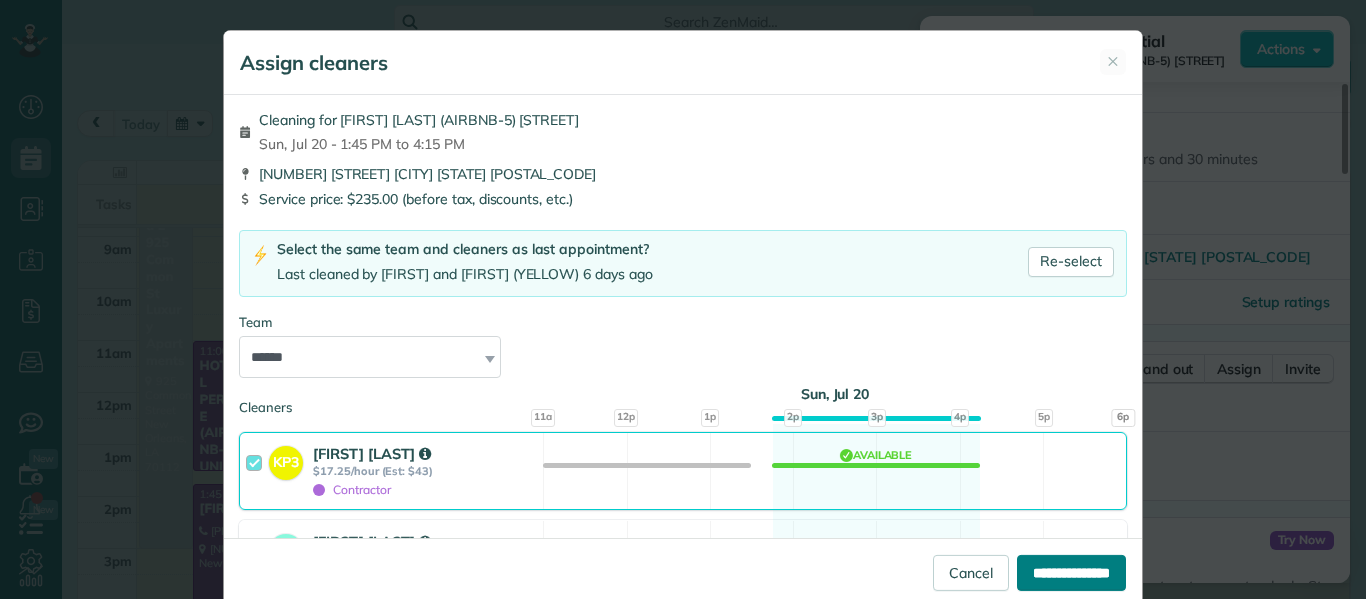 type on "**********" 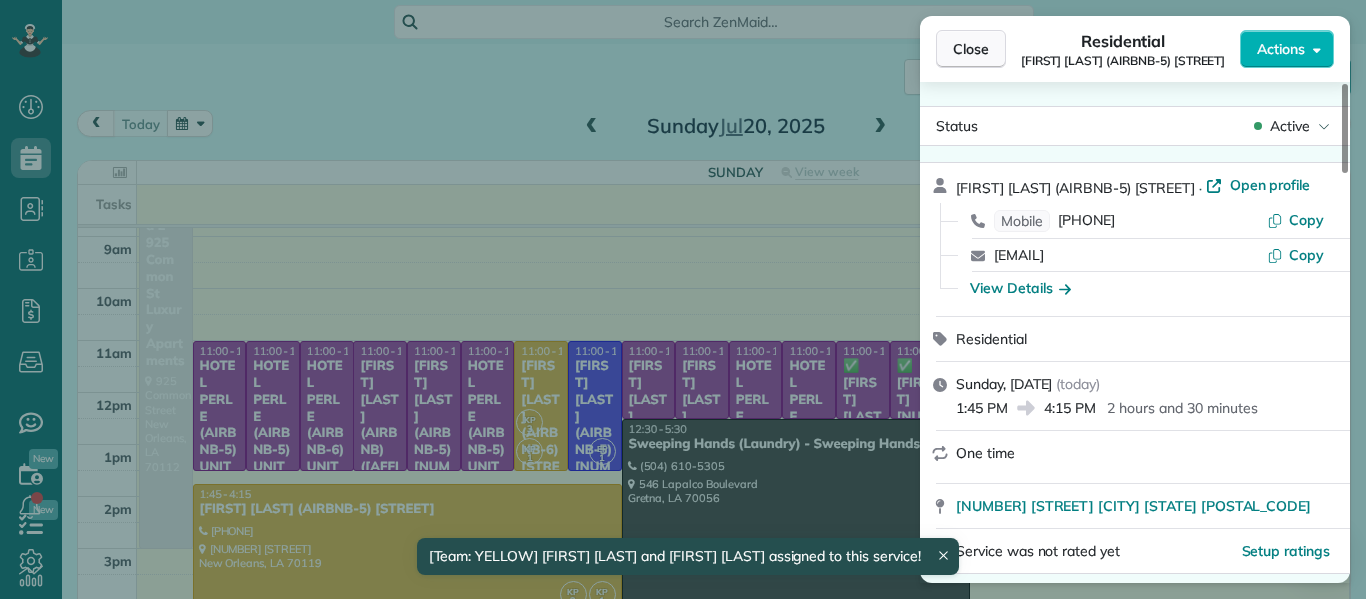 click on "Close" at bounding box center [971, 49] 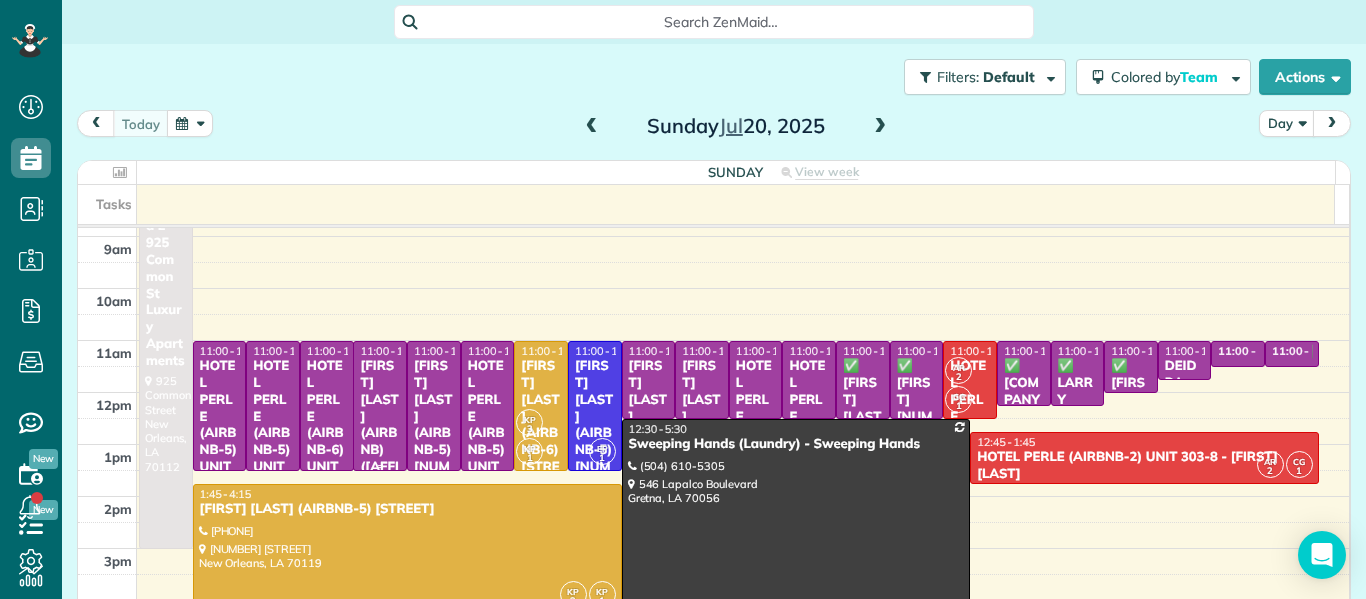 click on "[FIRST] [LAST] (AIRBNB) - 2745lafittepartnersllc" at bounding box center [380, 434] 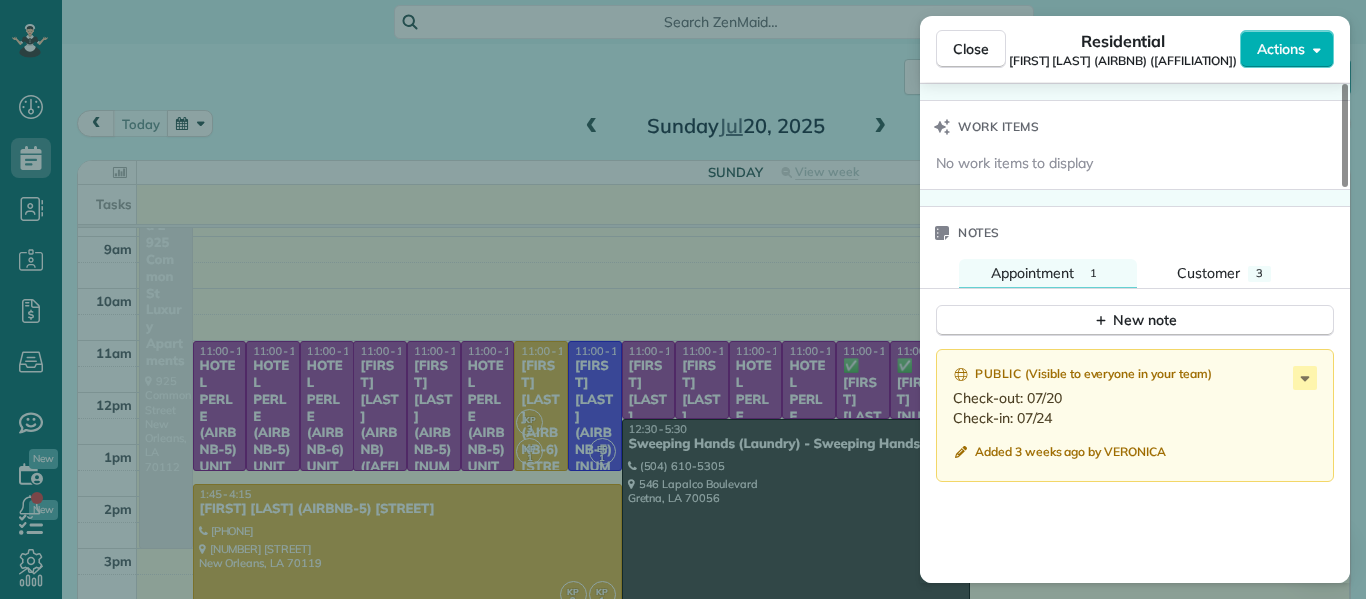 scroll, scrollTop: 1514, scrollLeft: 0, axis: vertical 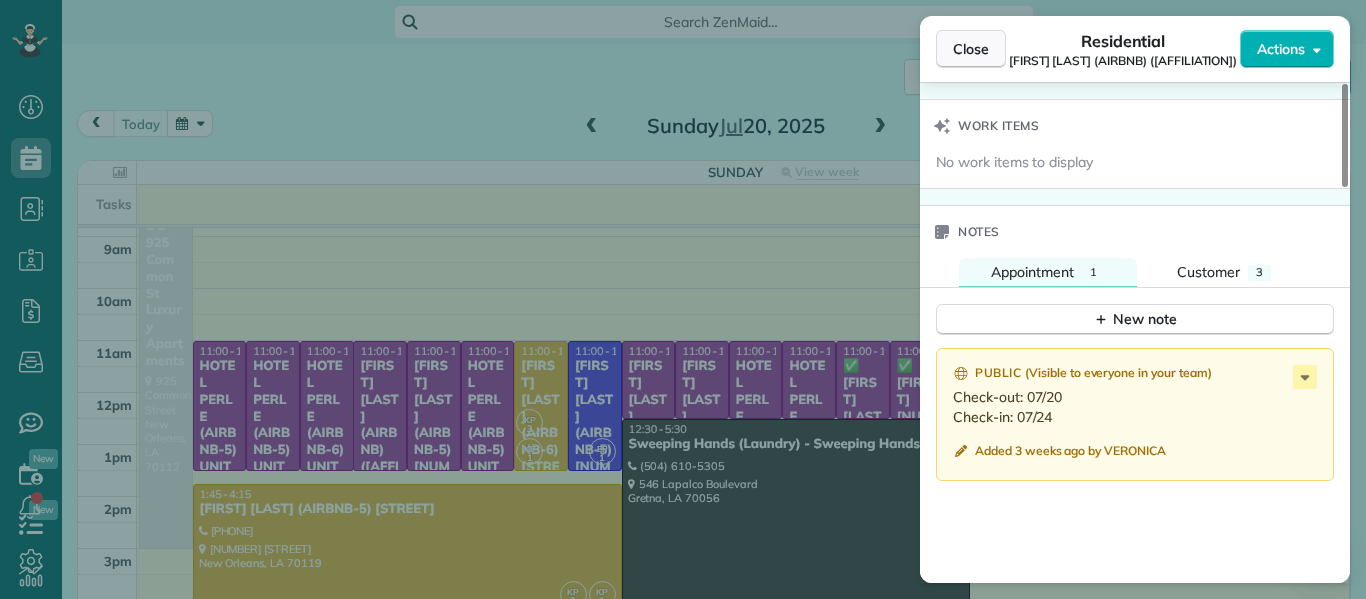 click on "Close" at bounding box center (971, 49) 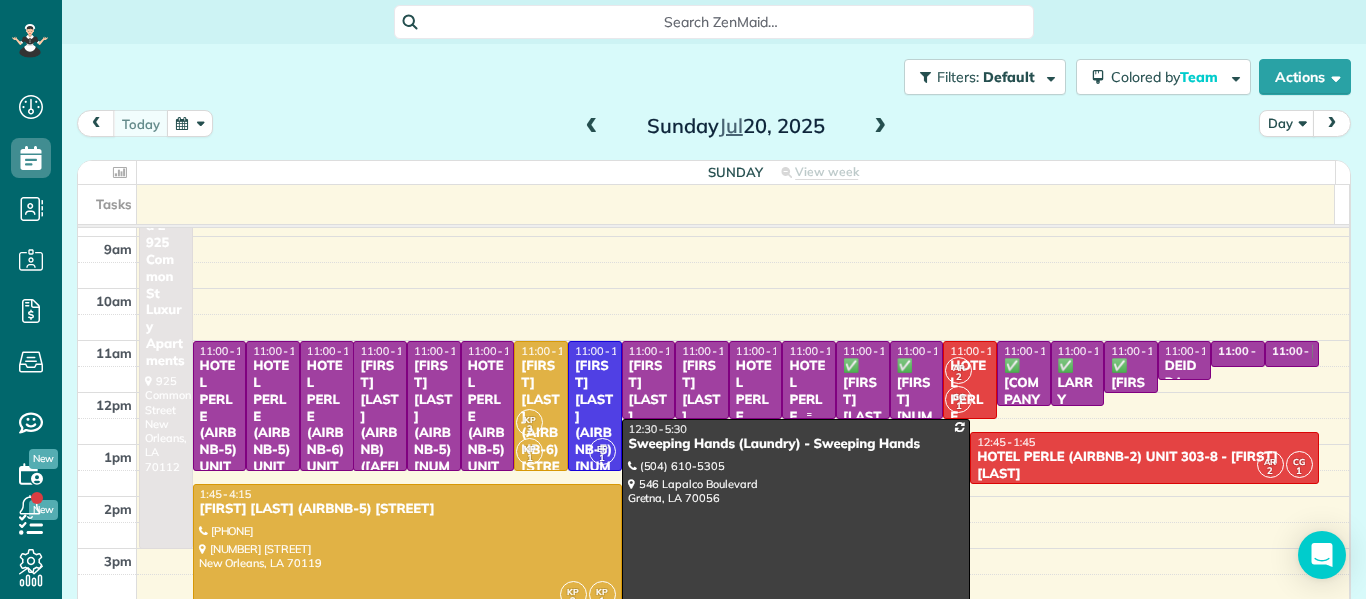 click on "HOTEL PERLE (AIRBNB-4) UNIT 302-7 - [FIRST] [LAST]" at bounding box center (809, 468) 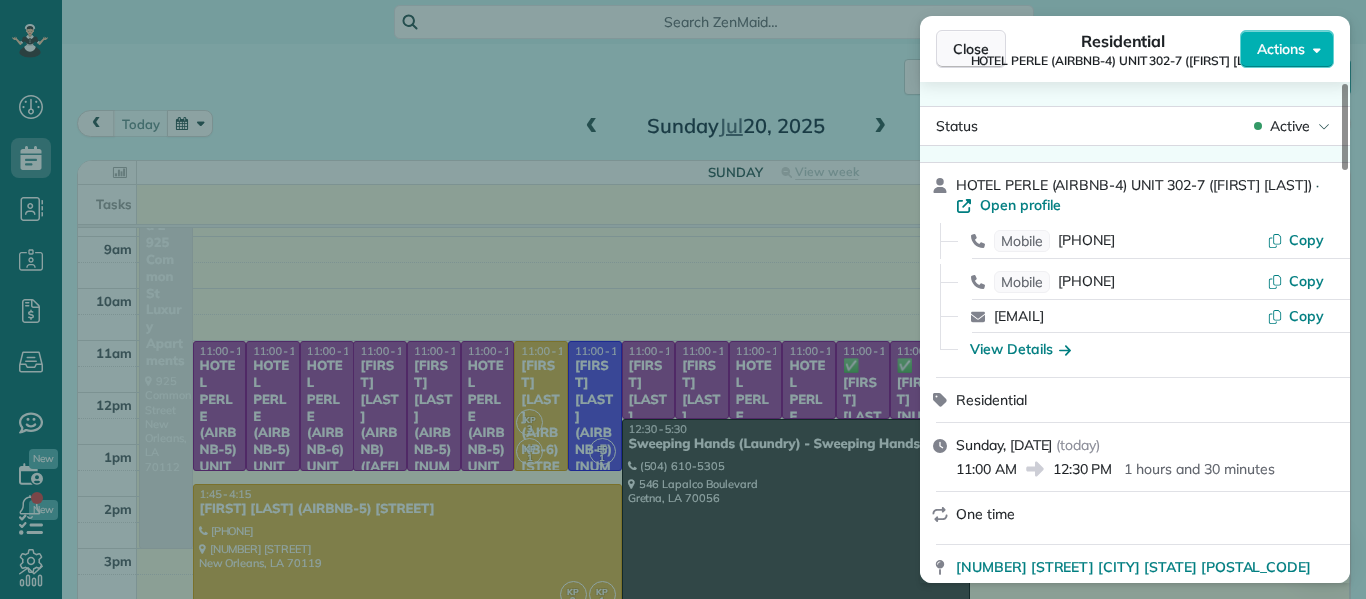 click on "Close" at bounding box center (971, 49) 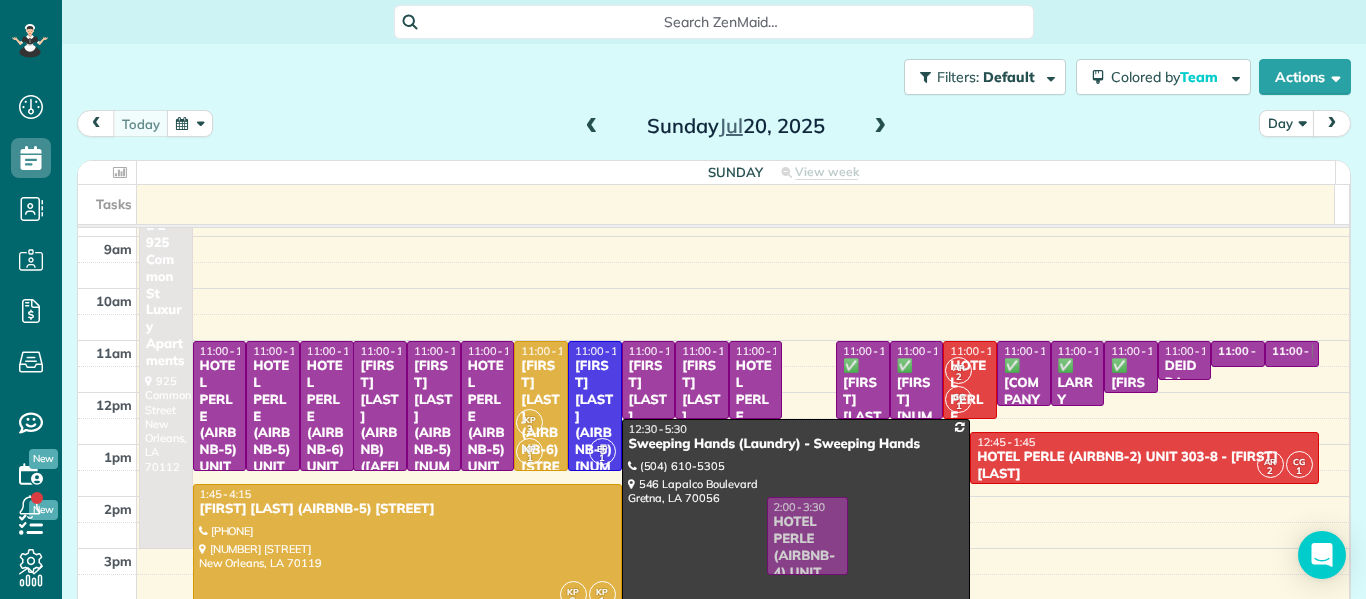 drag, startPoint x: 785, startPoint y: 376, endPoint x: 756, endPoint y: 530, distance: 156.70673 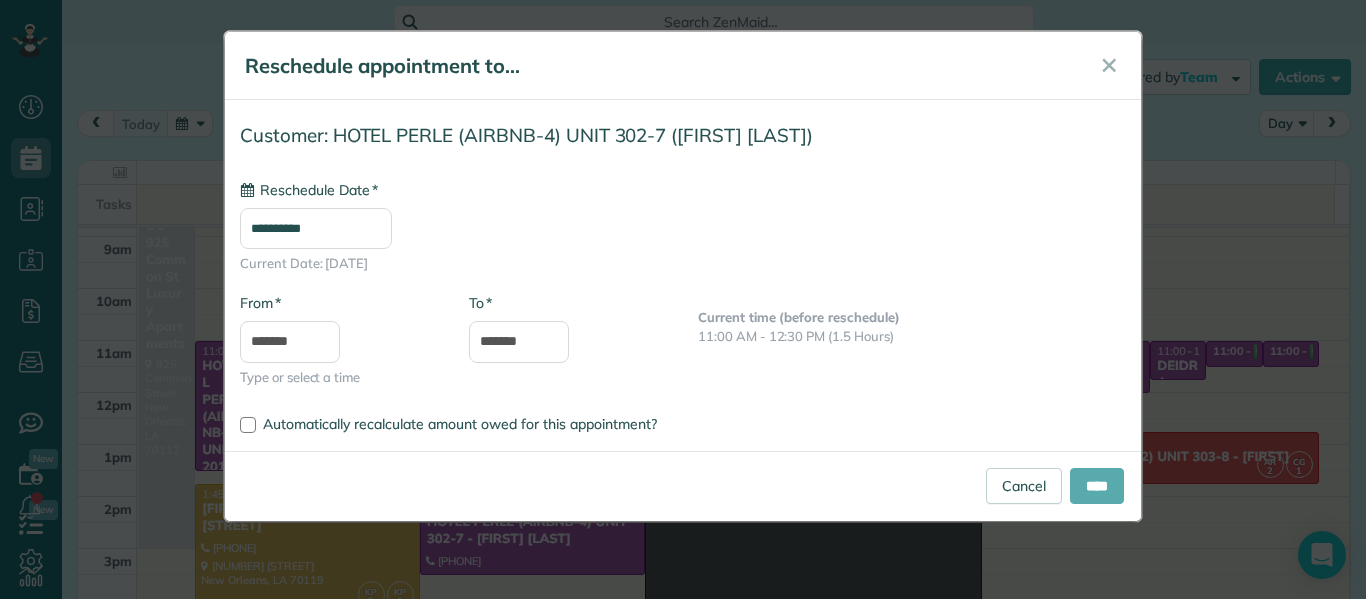 type on "**********" 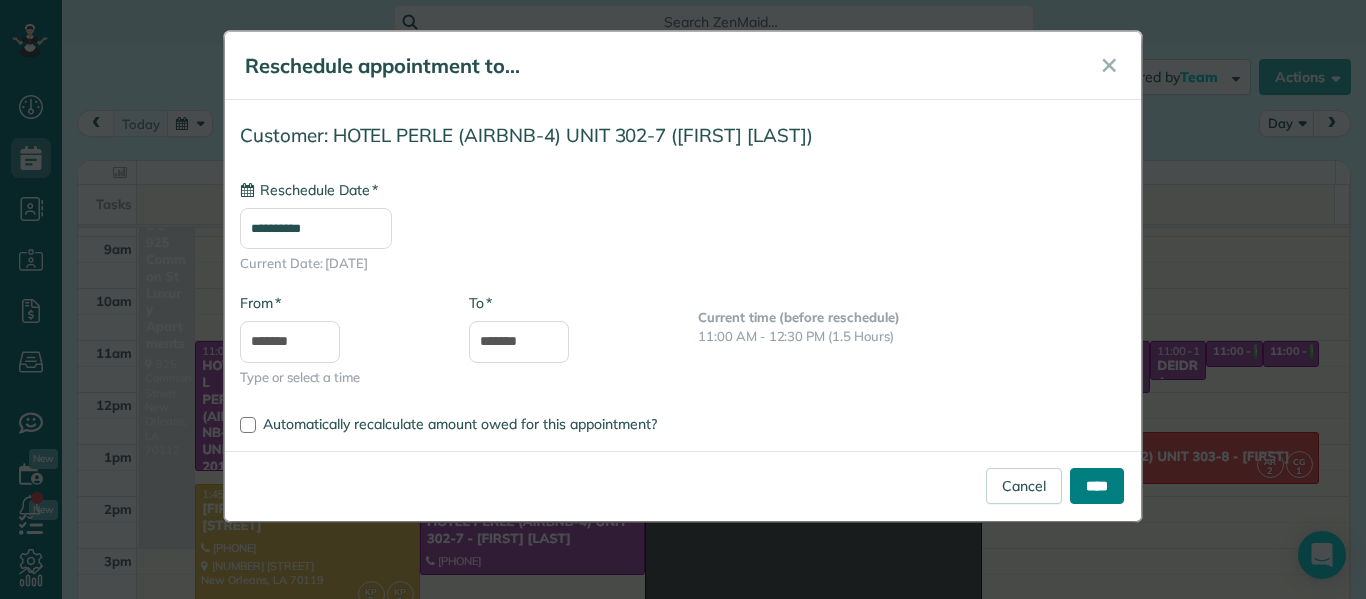 click on "****" at bounding box center [1097, 486] 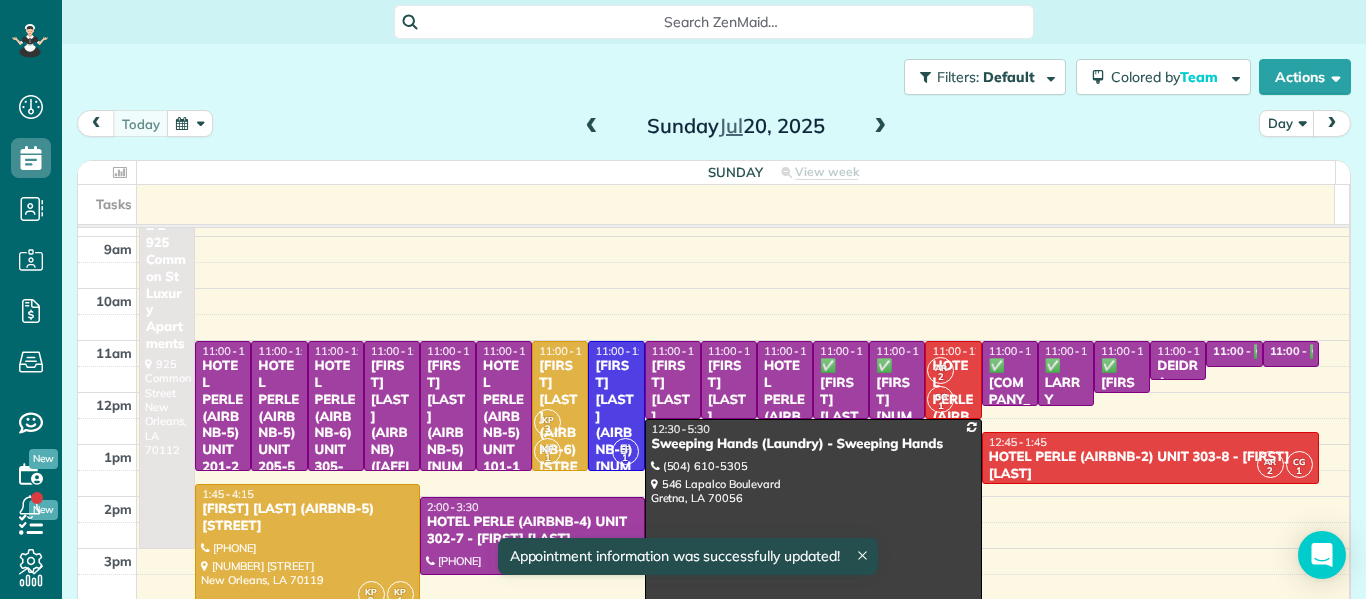 click on "2:00 - 3:30" at bounding box center (532, 507) 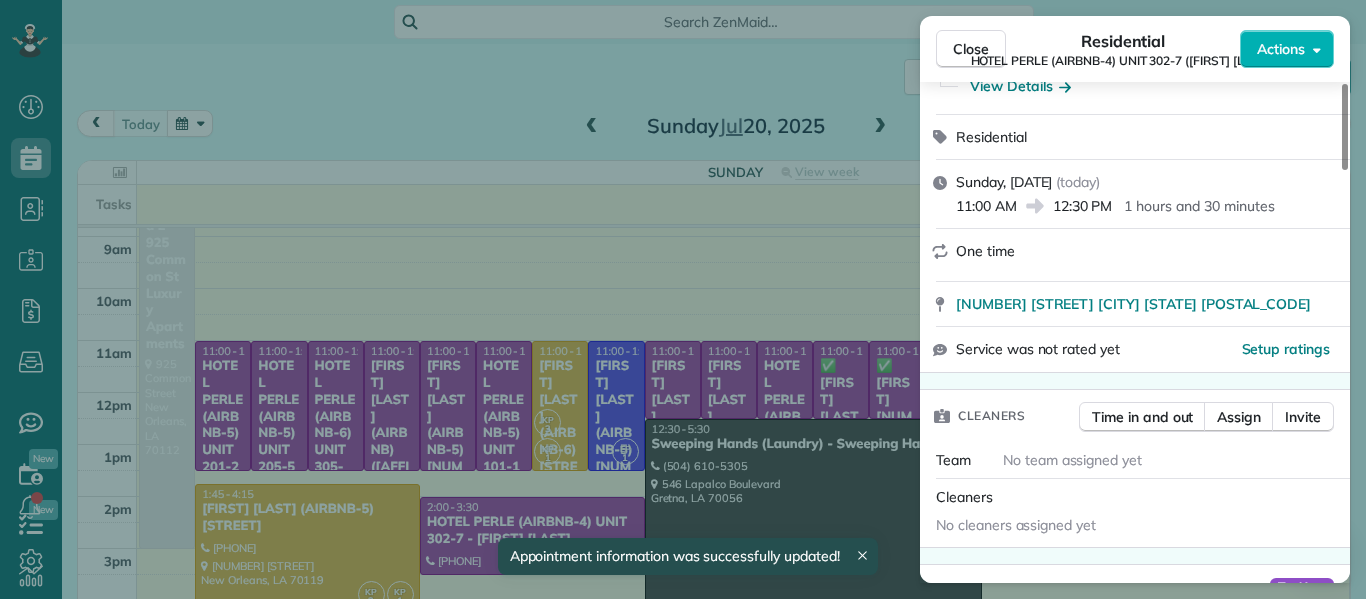 scroll, scrollTop: 270, scrollLeft: 0, axis: vertical 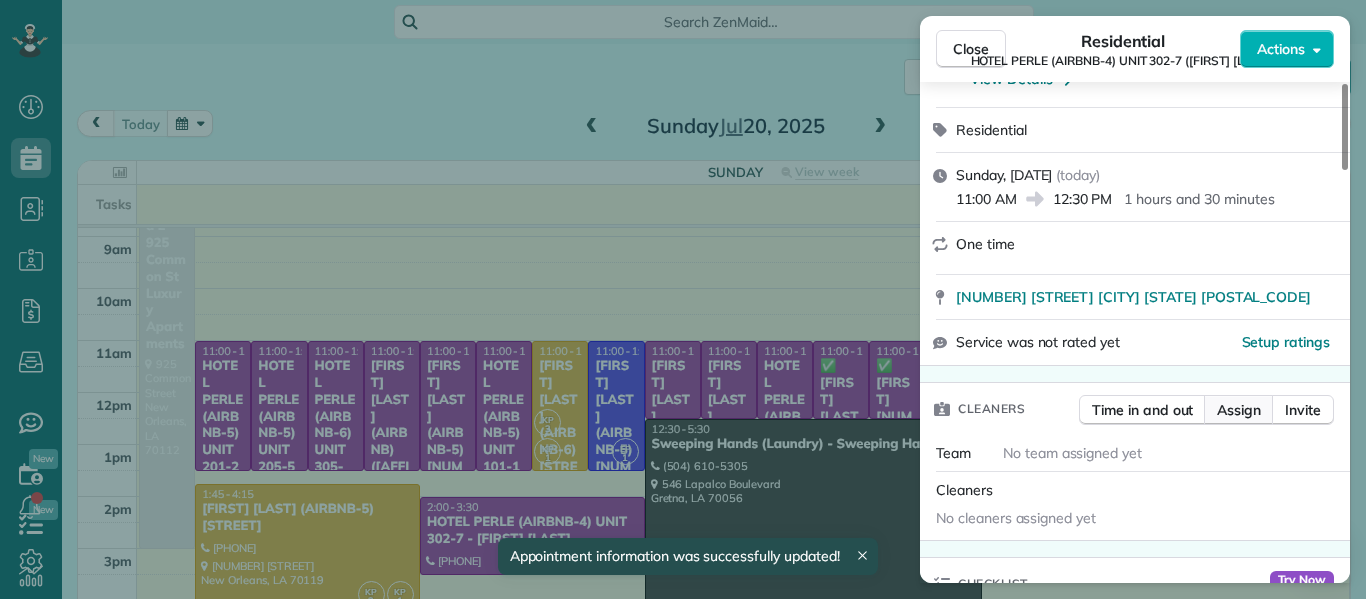 click on "Assign" at bounding box center [1239, 410] 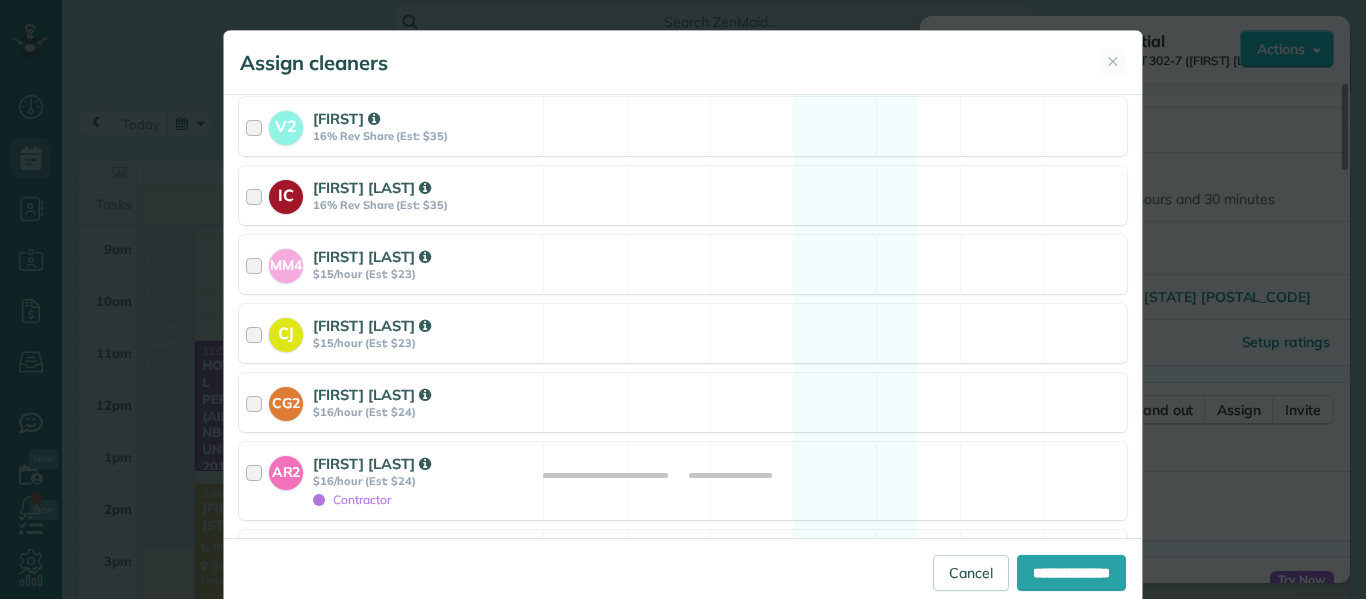 scroll, scrollTop: 564, scrollLeft: 0, axis: vertical 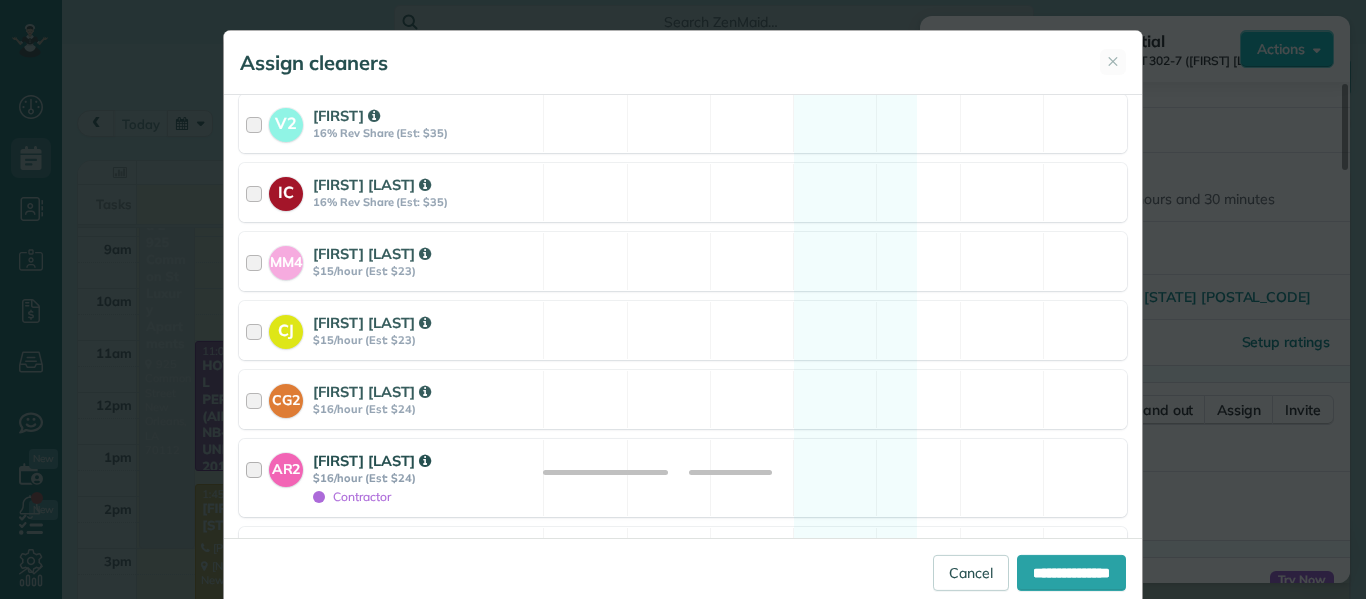 click at bounding box center [257, 478] 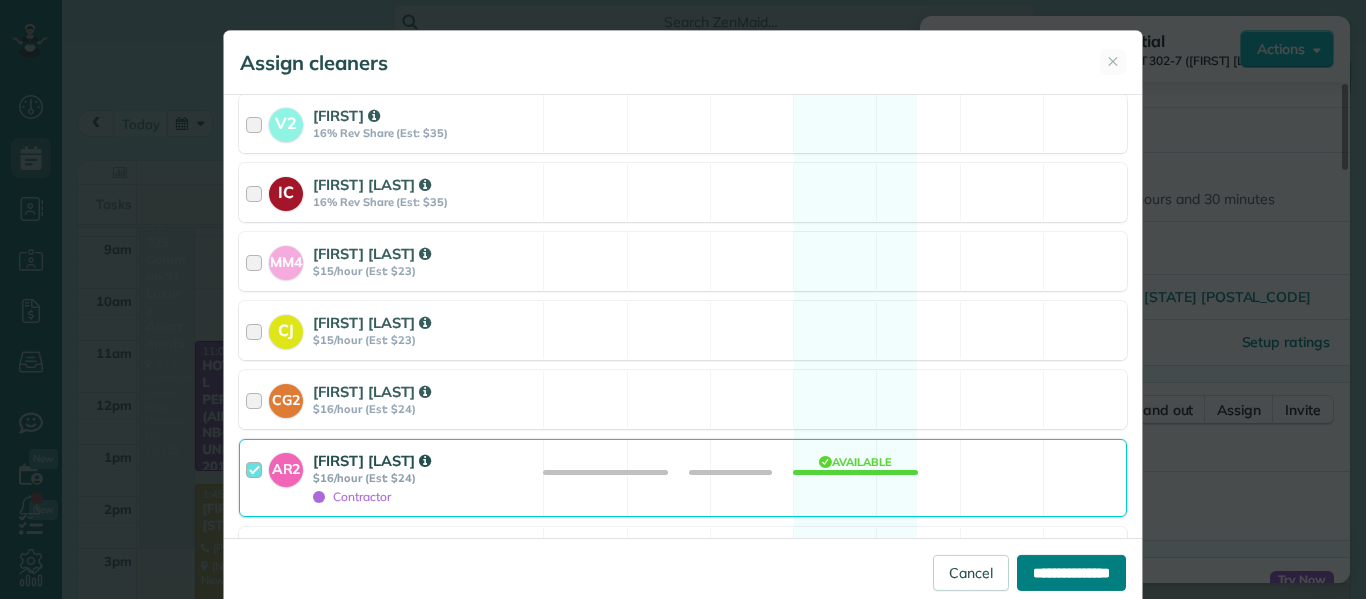 click on "**********" at bounding box center [1071, 573] 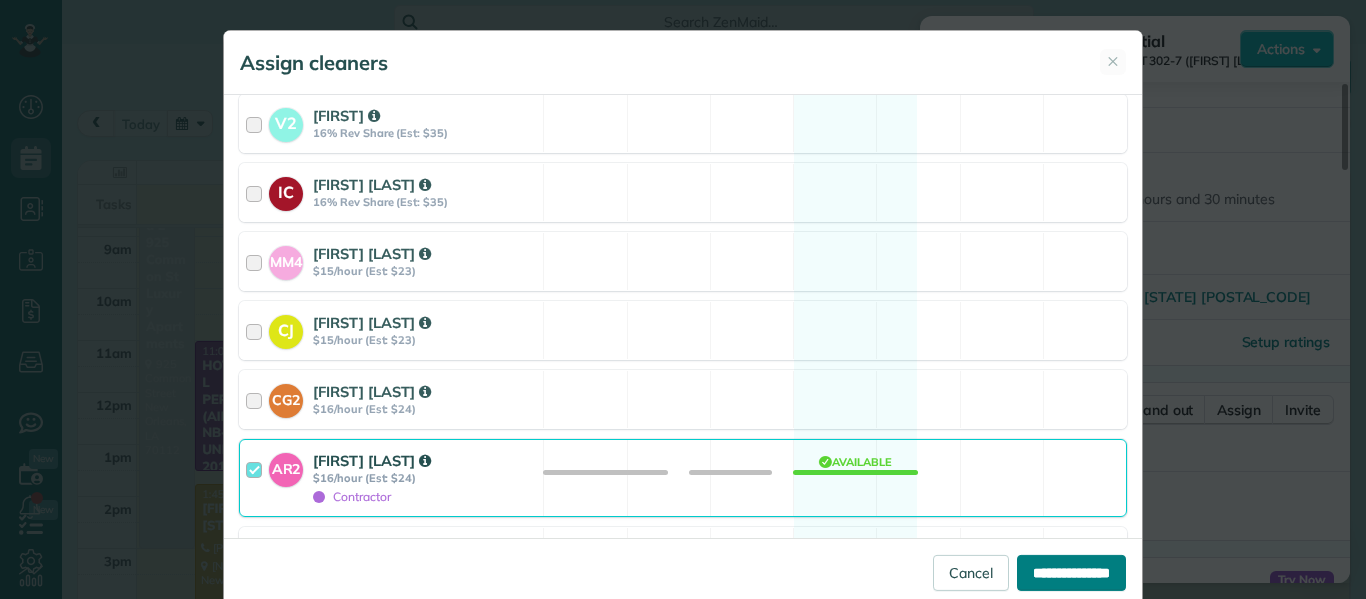 type on "**********" 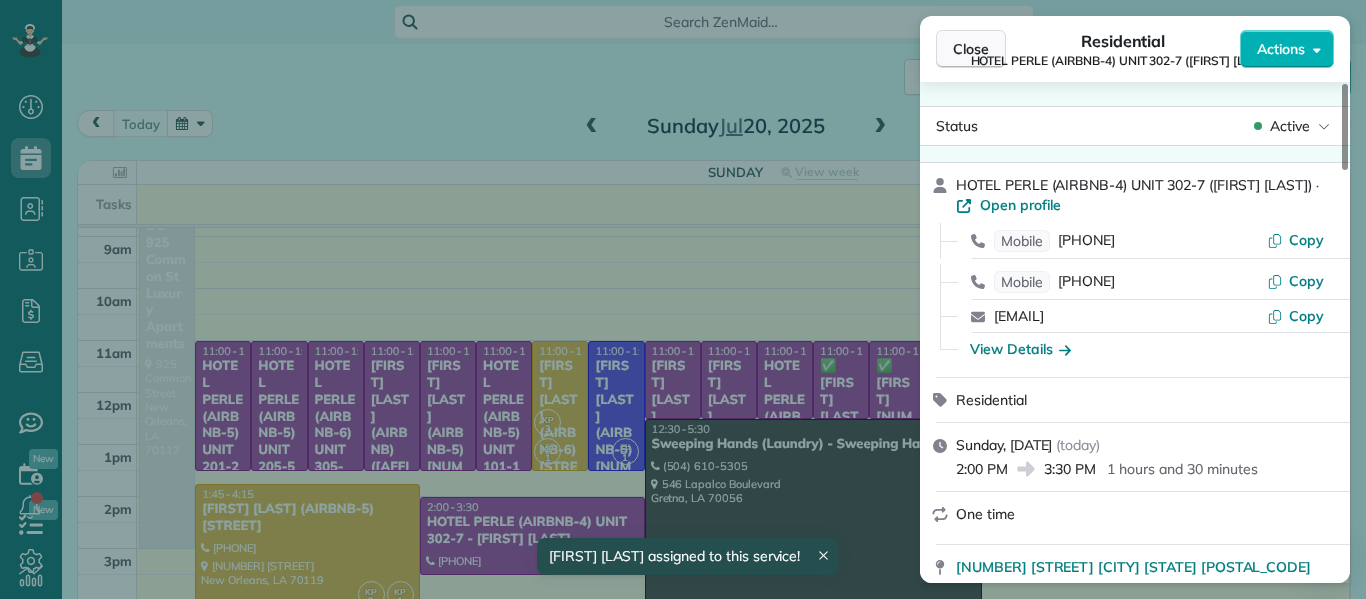 click on "Close" at bounding box center [971, 49] 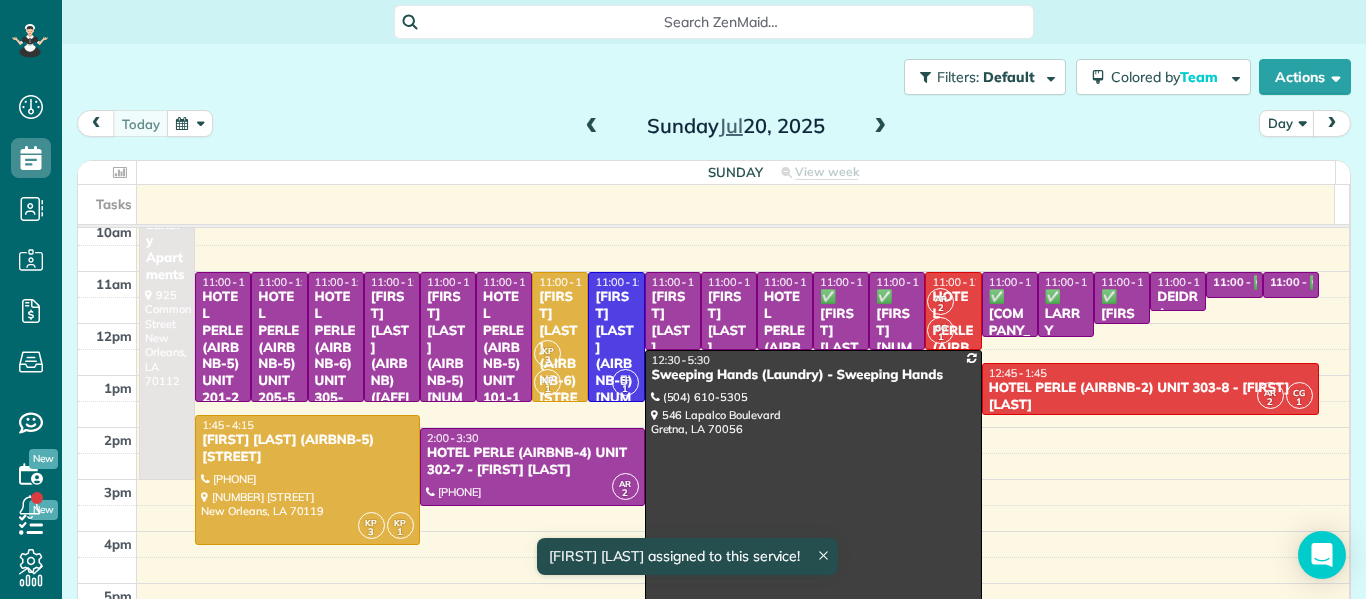 scroll, scrollTop: 173, scrollLeft: 0, axis: vertical 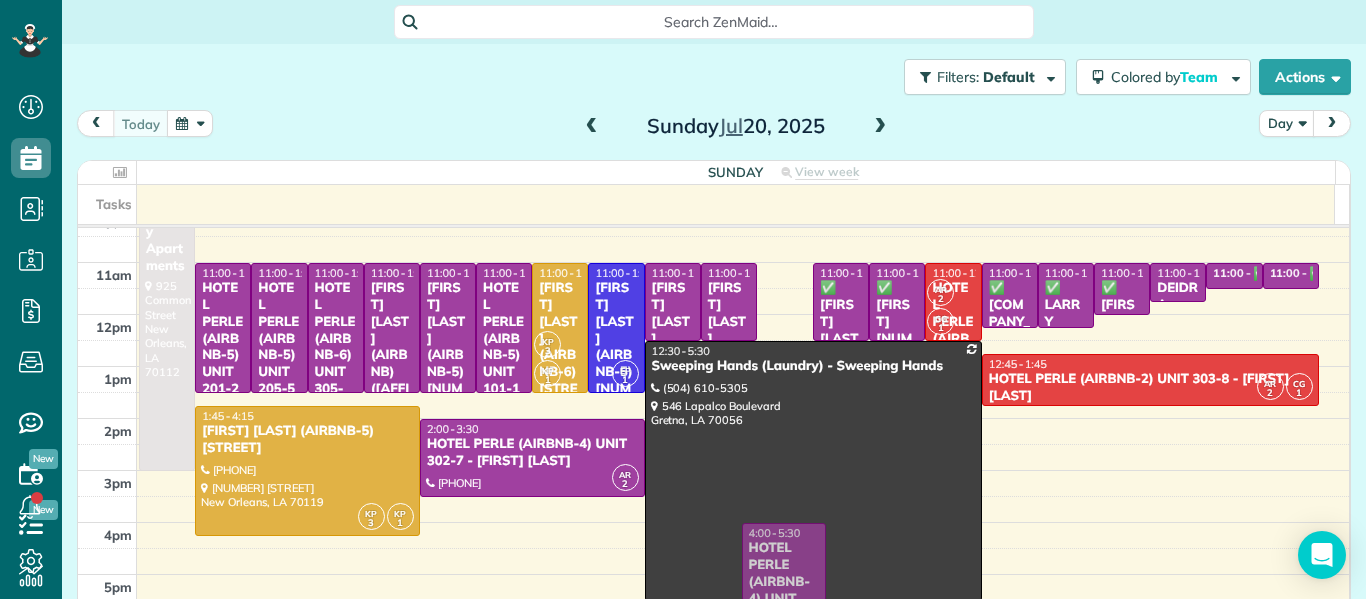 drag, startPoint x: 769, startPoint y: 316, endPoint x: 761, endPoint y: 575, distance: 259.12354 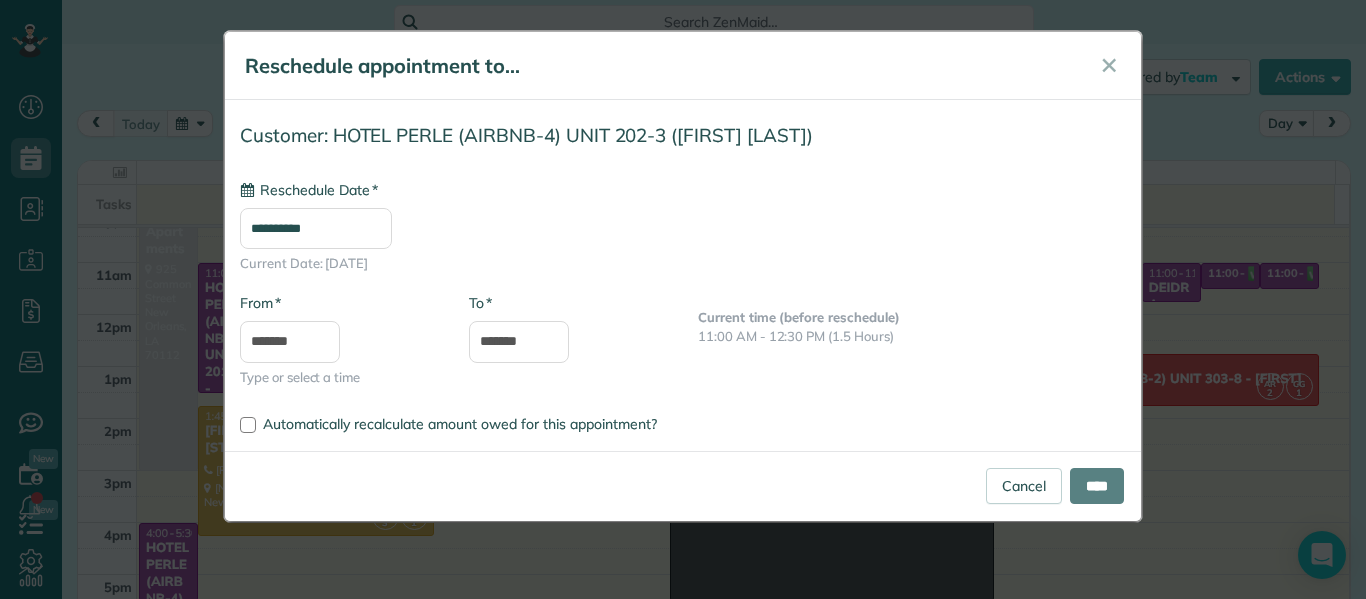 type on "**********" 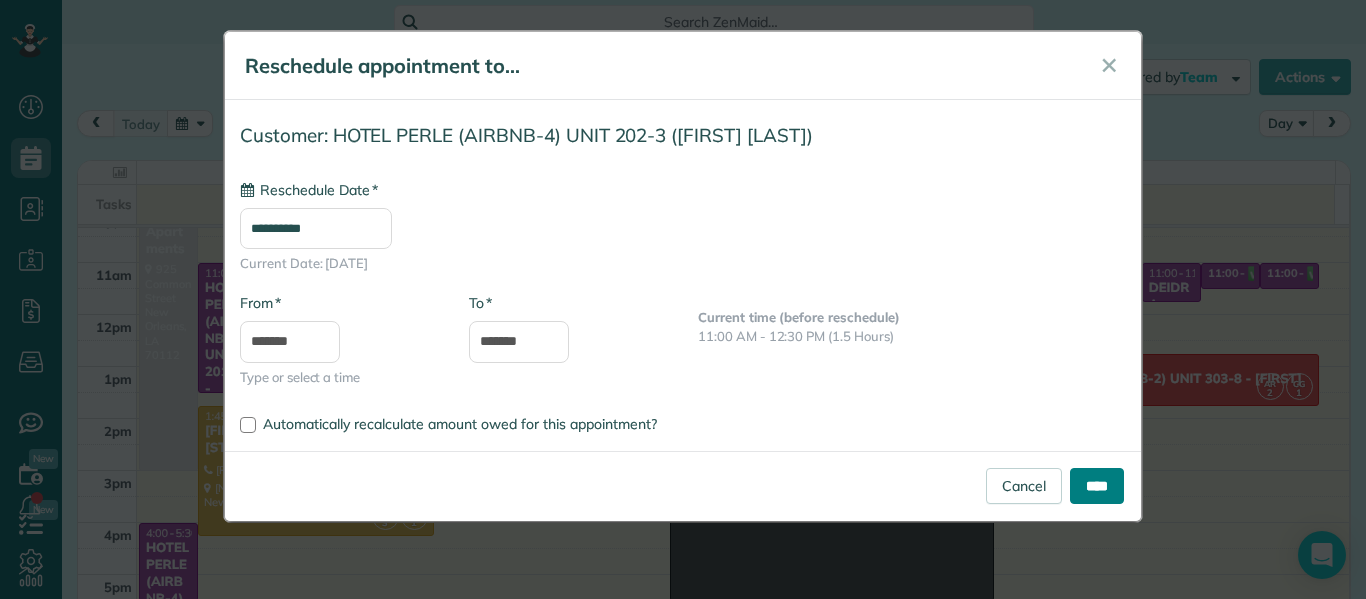 click on "****" at bounding box center [1097, 486] 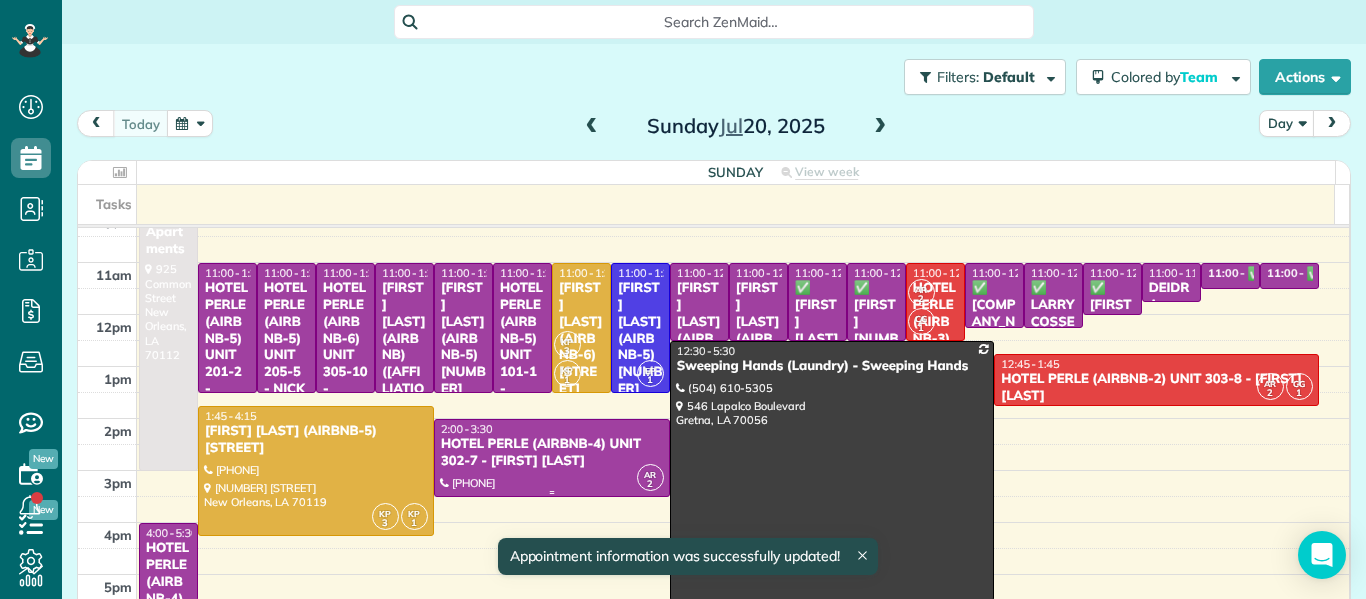 click on "HOTEL PERLE (AIRBNB-4) UNIT 302-7 - [FIRST] [LAST]" at bounding box center [552, 453] 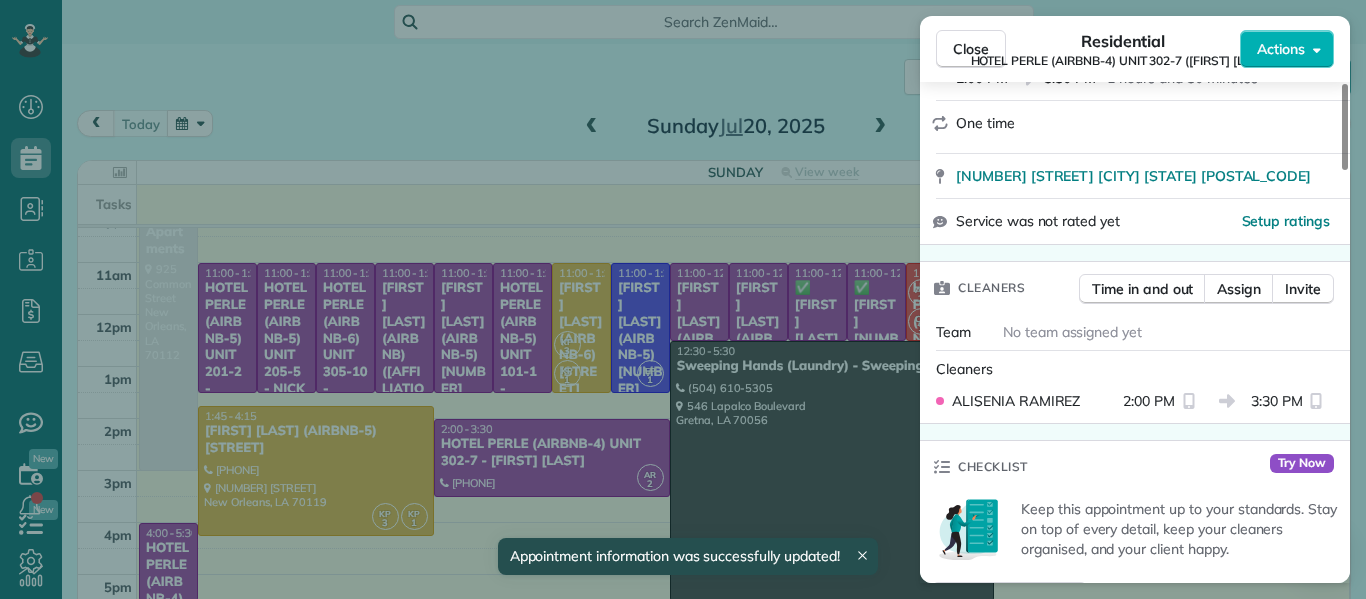 scroll, scrollTop: 395, scrollLeft: 0, axis: vertical 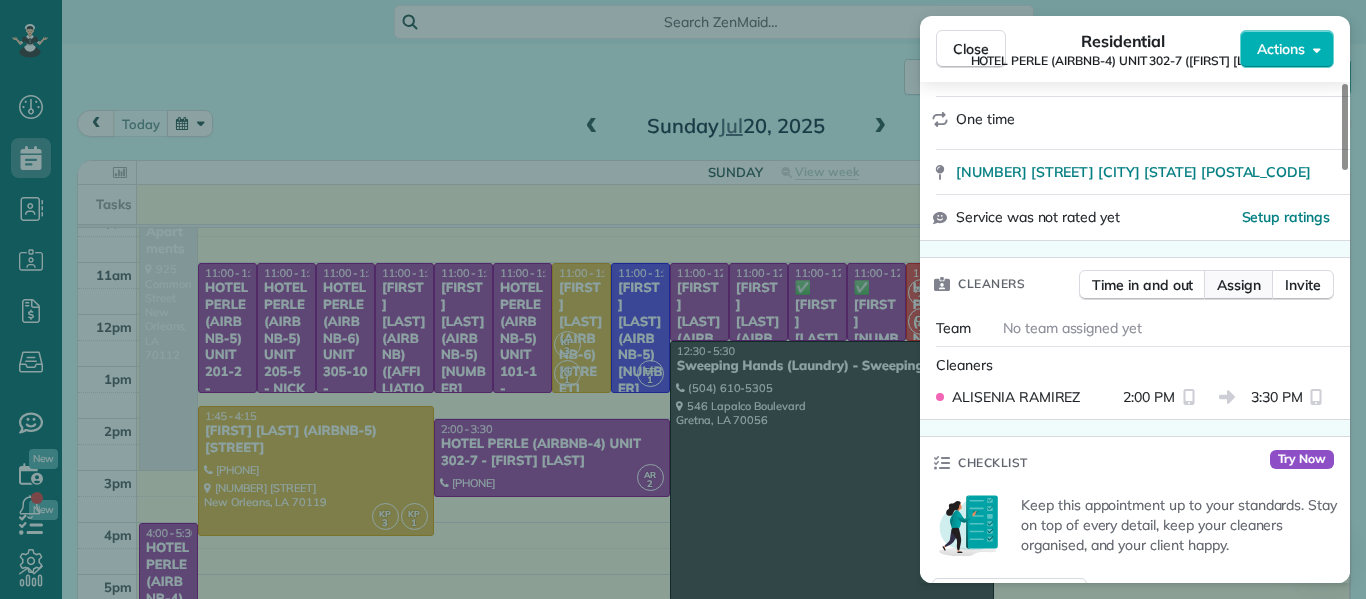 click on "Assign" at bounding box center [1239, 285] 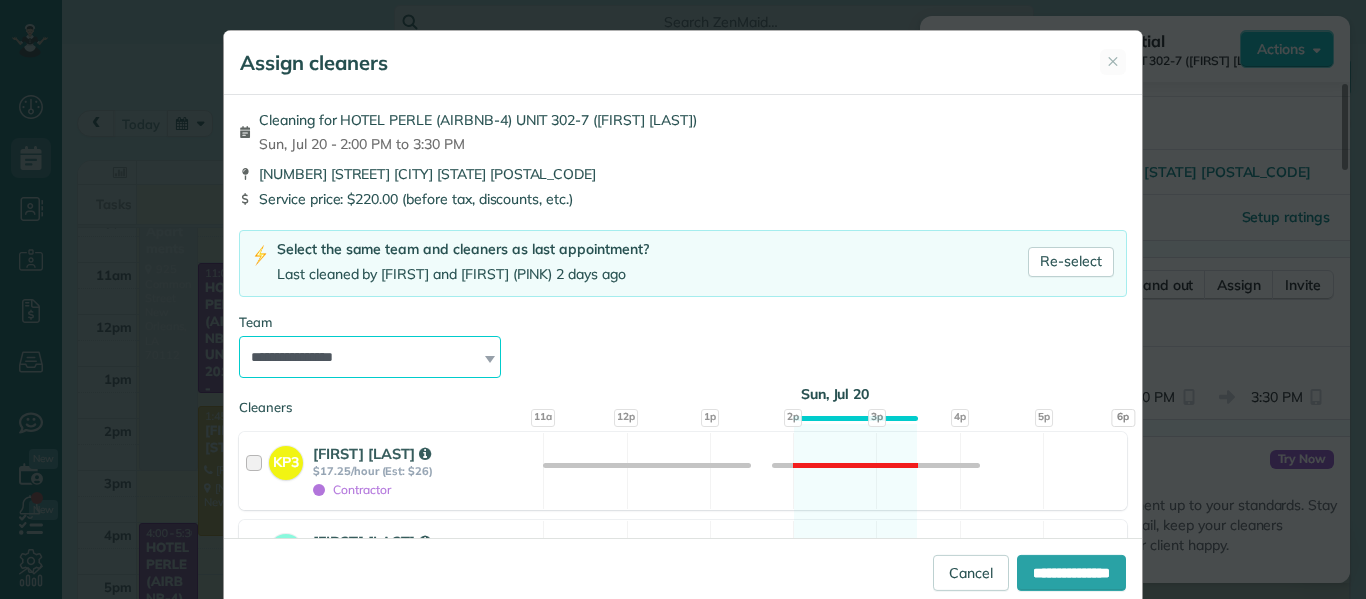 click on "**********" at bounding box center [370, 357] 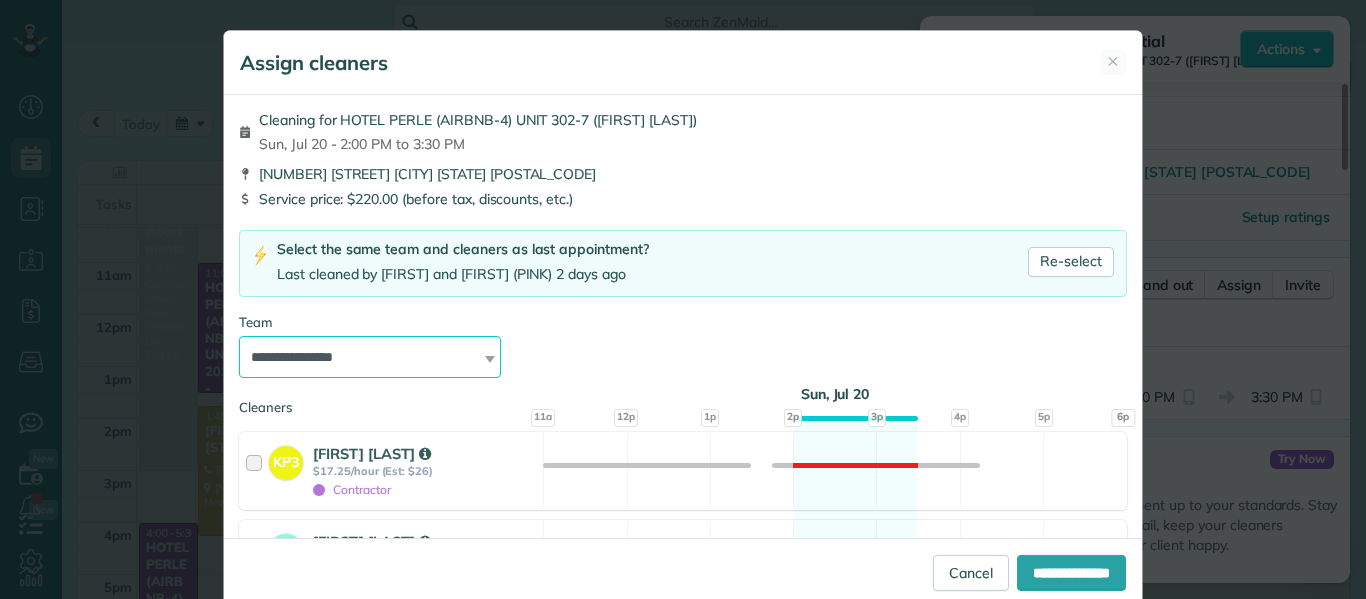 select on "****" 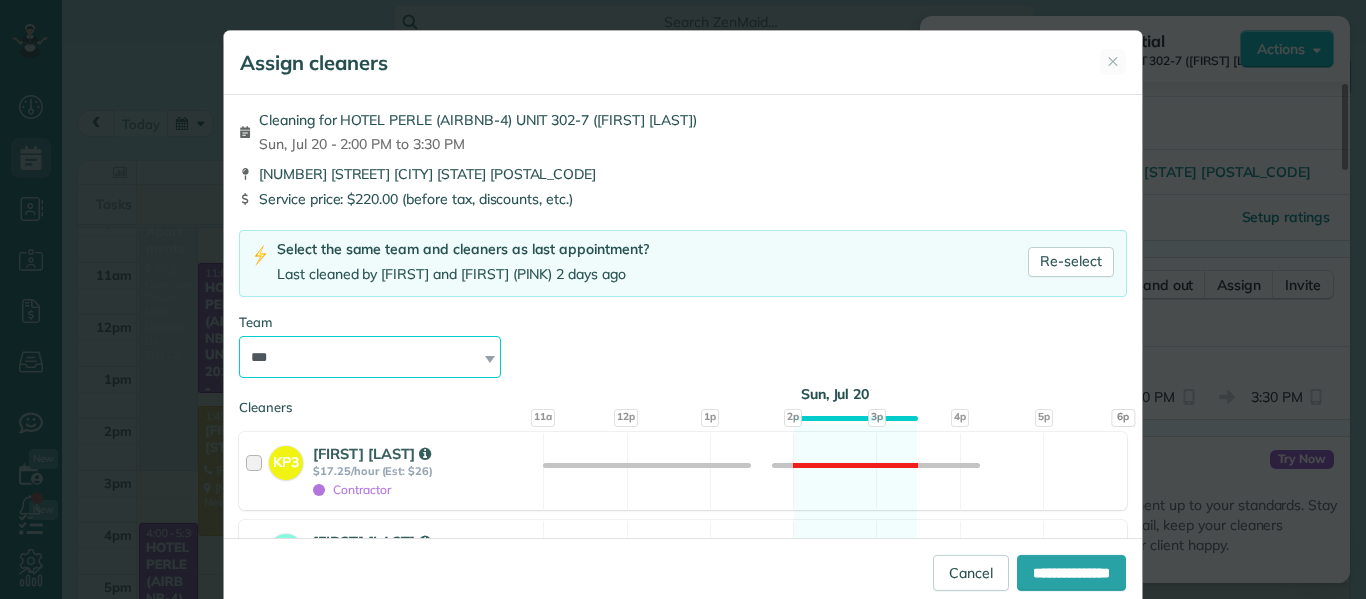 click on "**********" at bounding box center (370, 357) 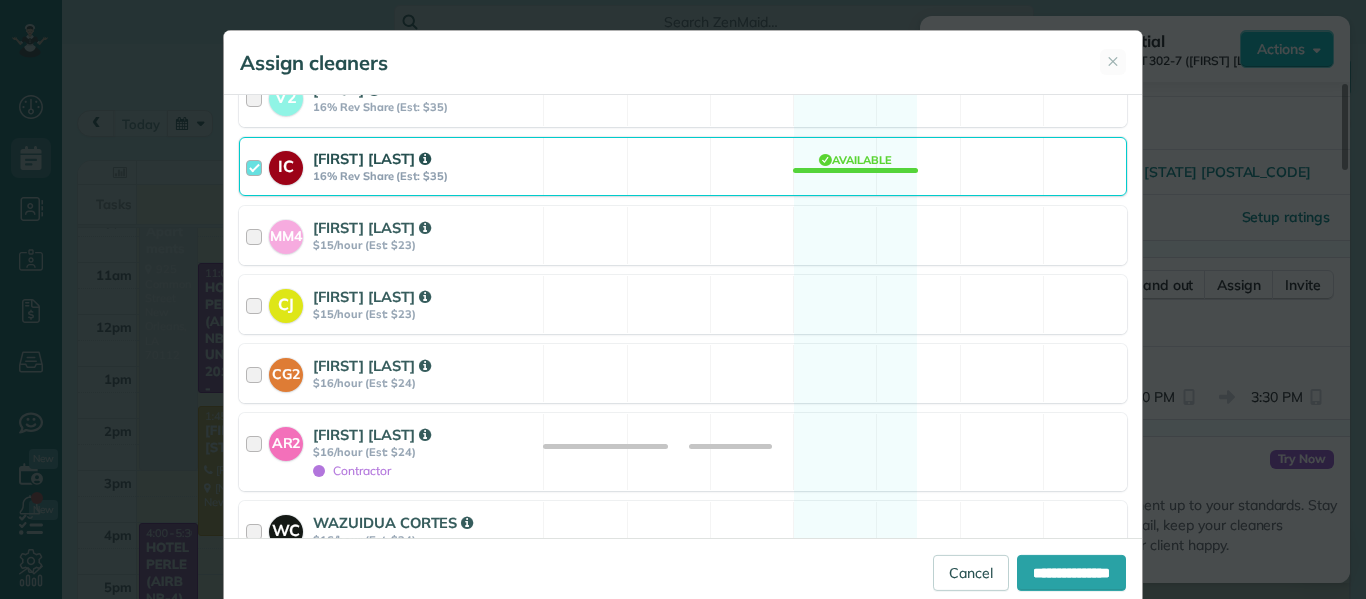 scroll, scrollTop: 591, scrollLeft: 0, axis: vertical 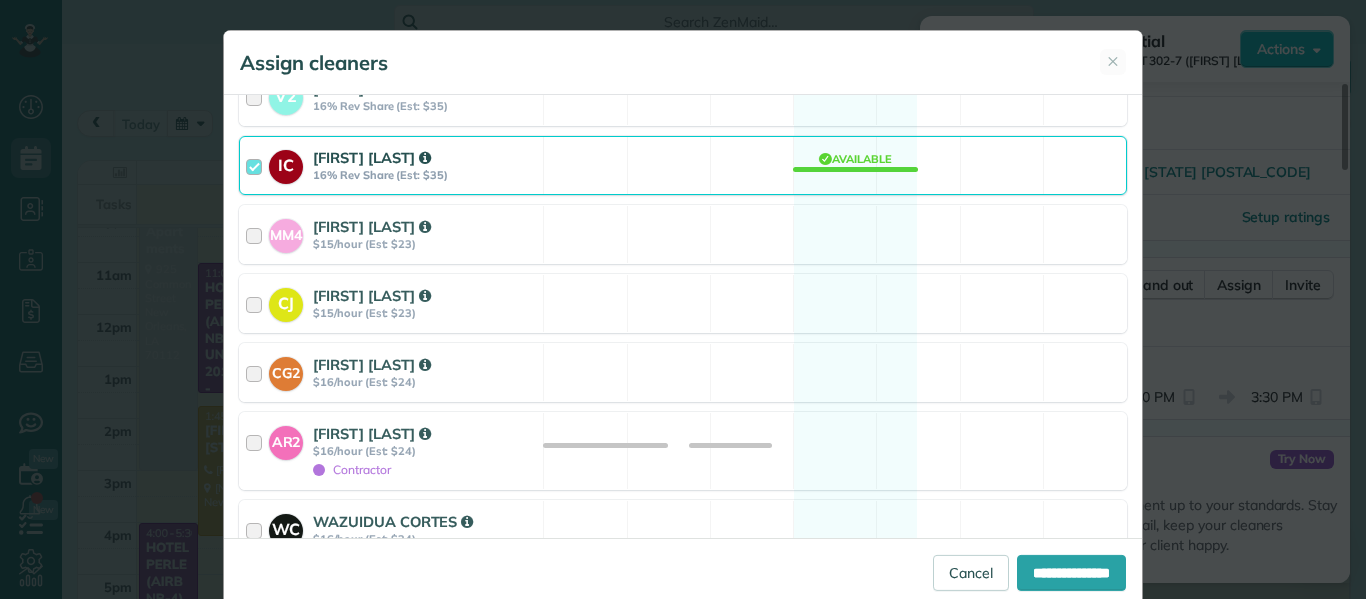 click at bounding box center (257, 165) 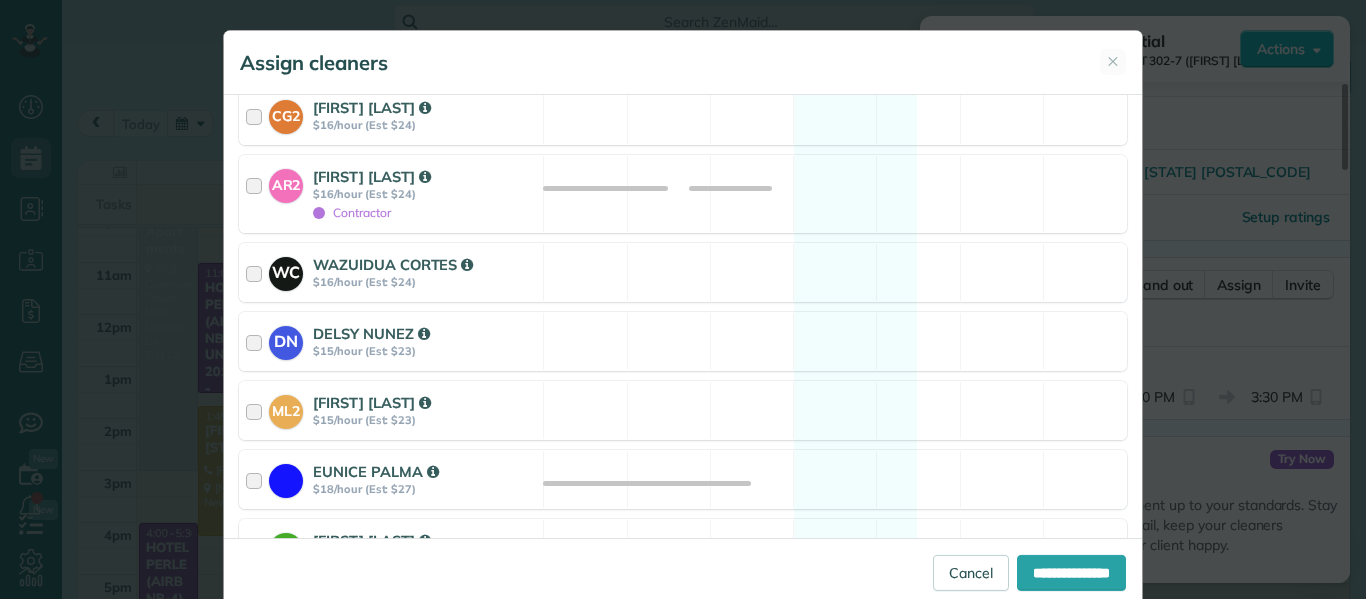 scroll, scrollTop: 846, scrollLeft: 0, axis: vertical 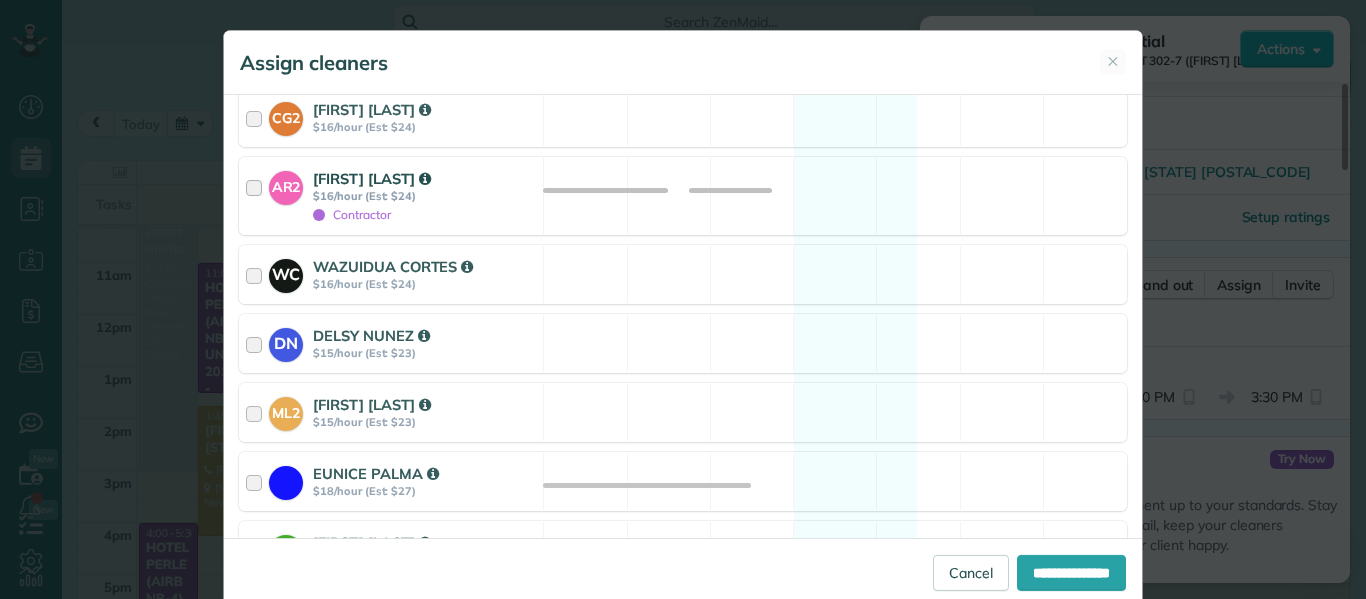 click at bounding box center [257, 196] 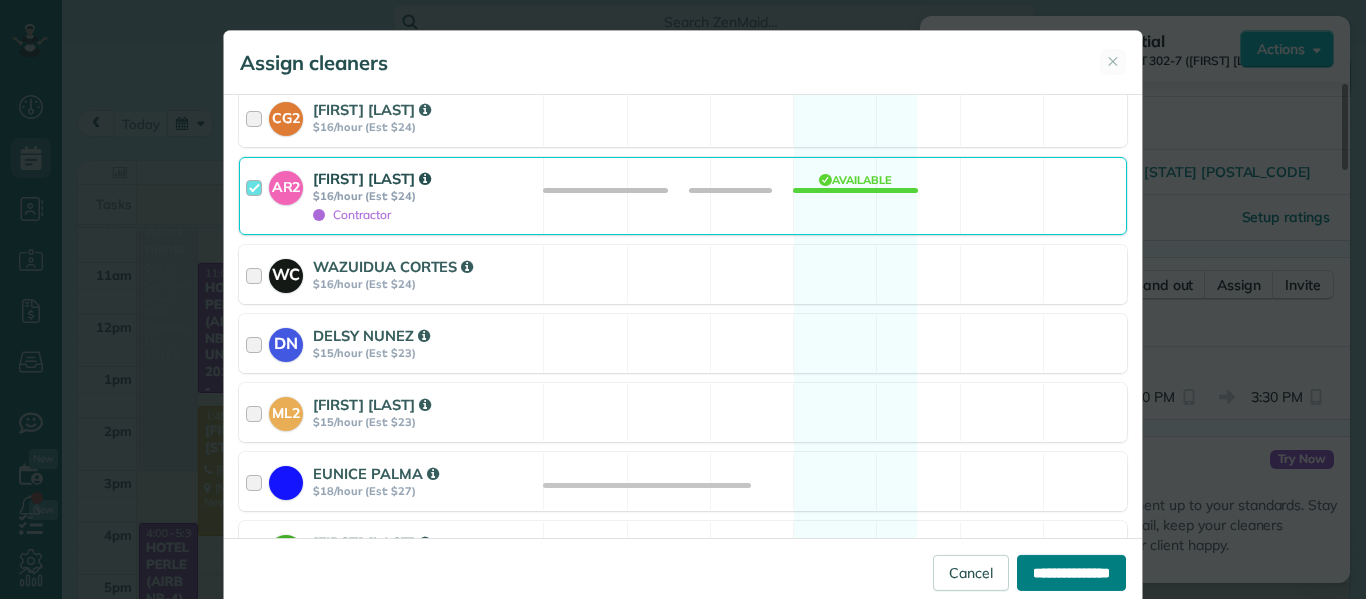 click on "**********" at bounding box center (1071, 573) 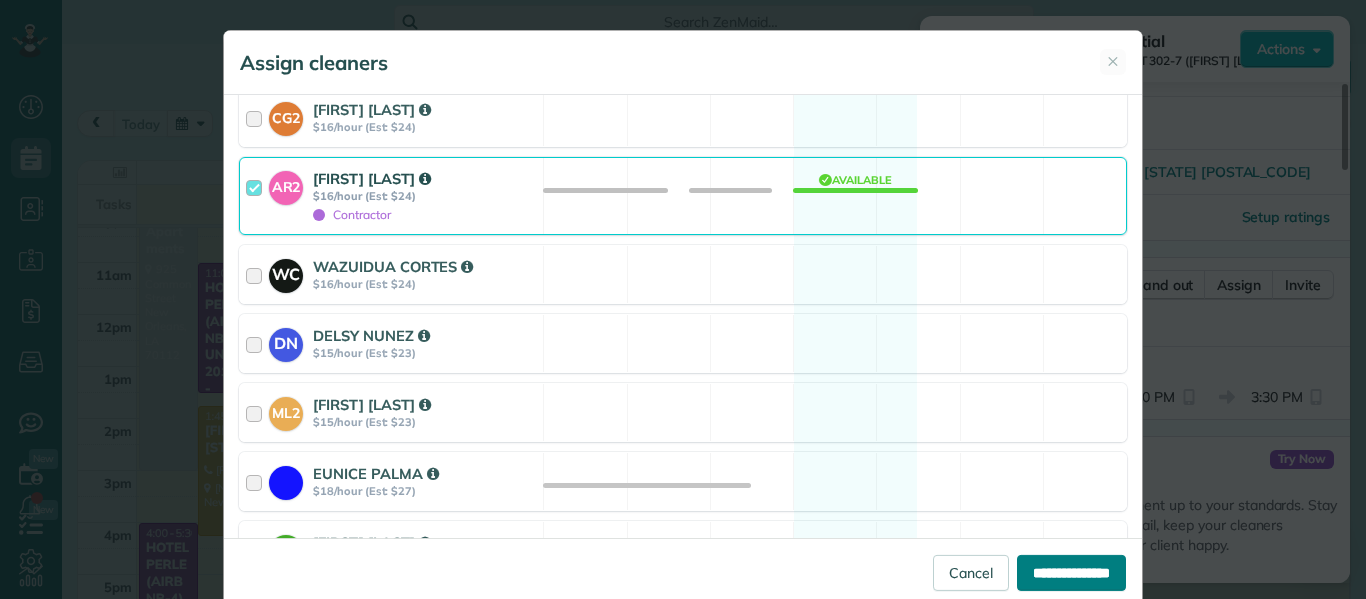 type on "**********" 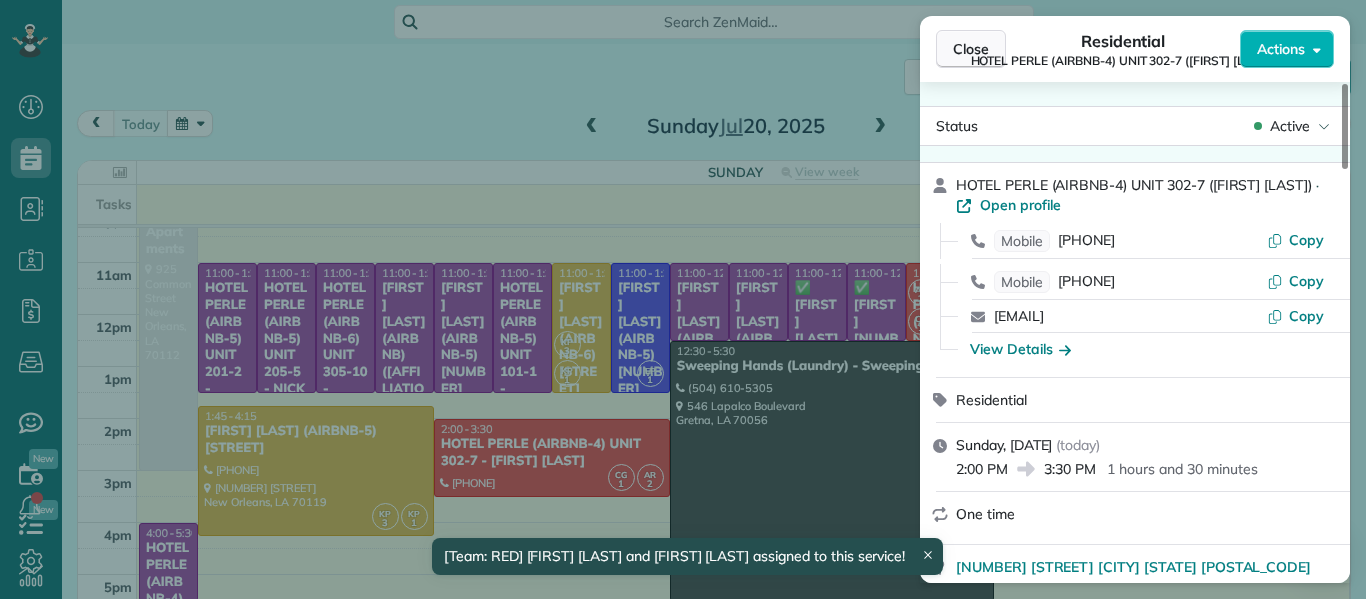 click on "Close" at bounding box center [971, 49] 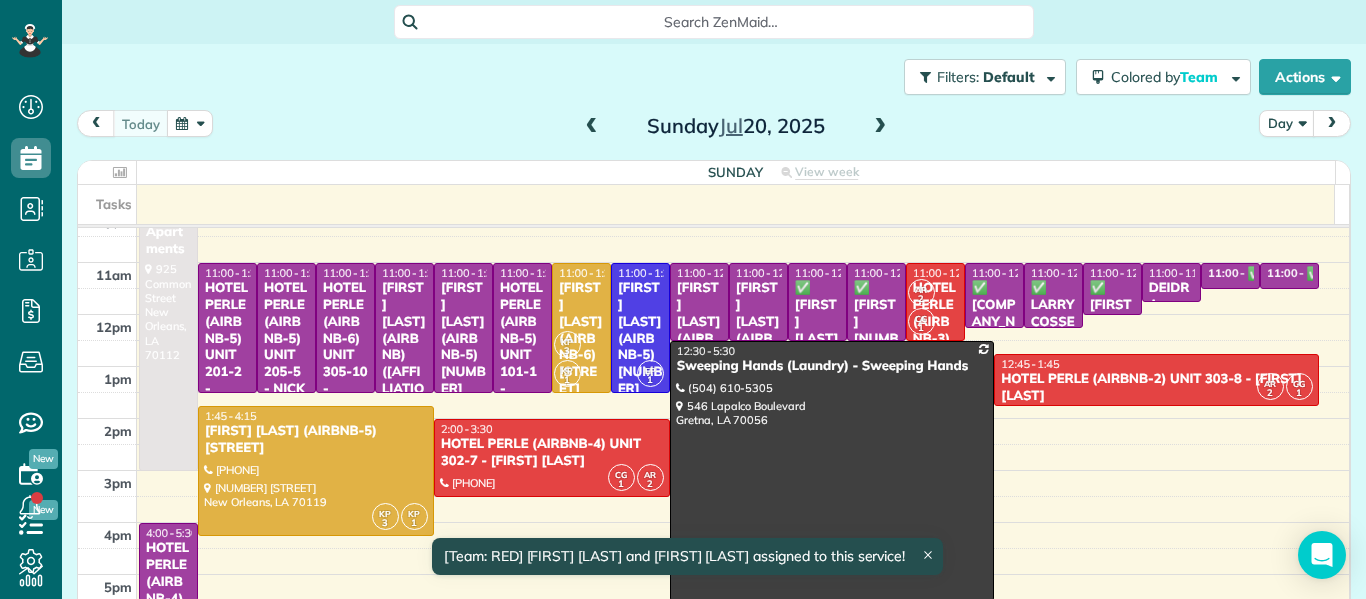 scroll, scrollTop: 273, scrollLeft: 0, axis: vertical 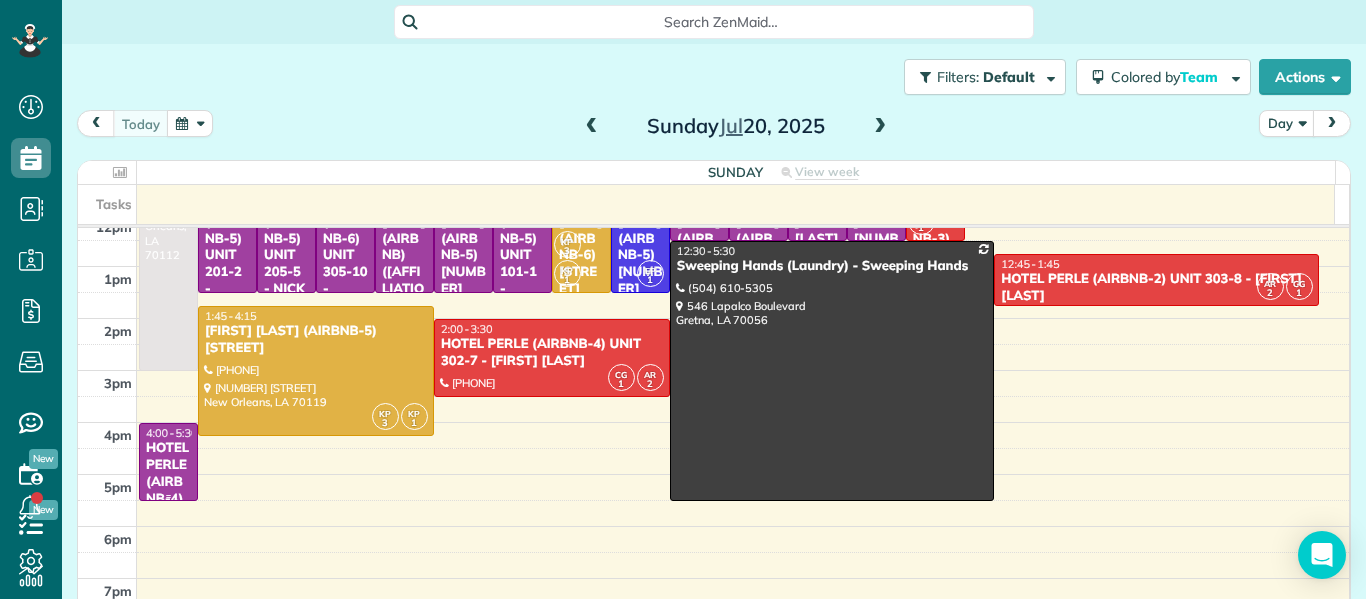 click on "4:00 - 5:30" at bounding box center [172, 433] 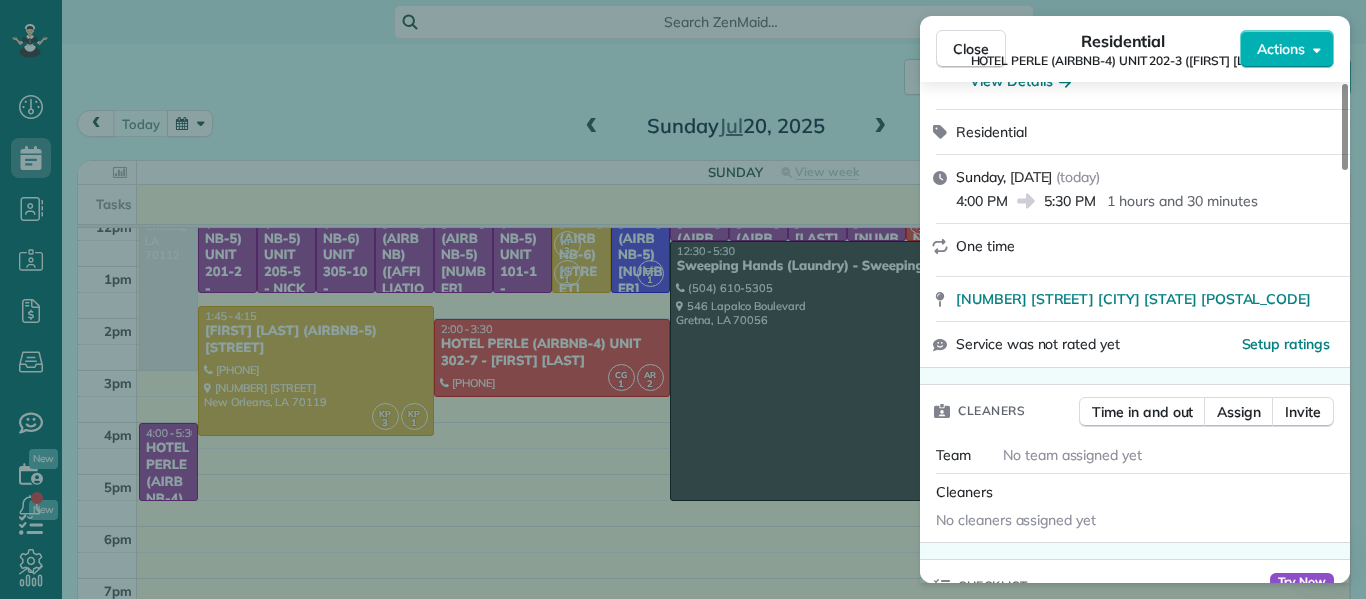 scroll, scrollTop: 350, scrollLeft: 0, axis: vertical 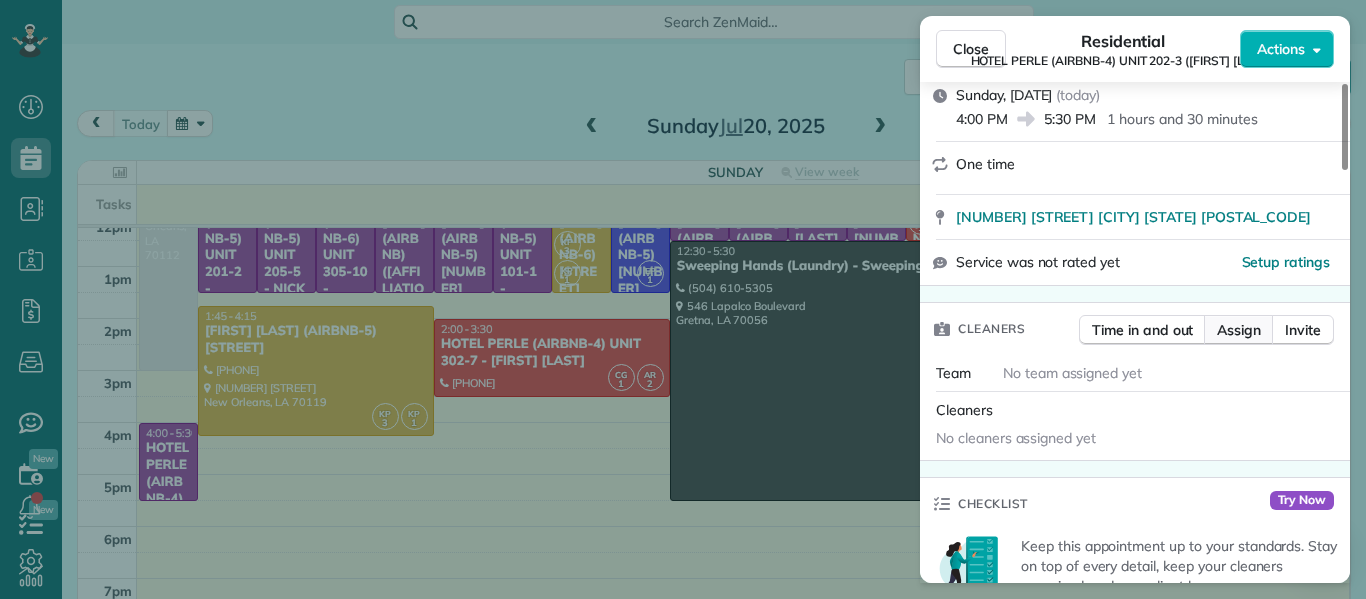 click on "Assign" at bounding box center [1239, 330] 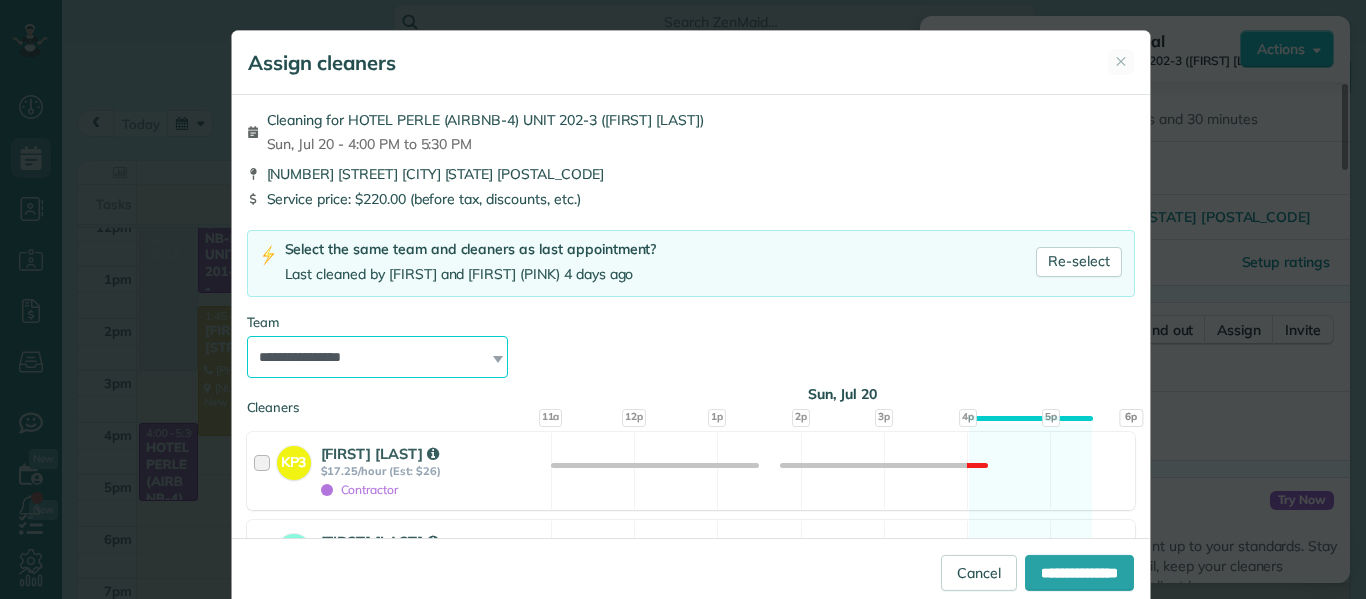 click on "**********" at bounding box center [378, 357] 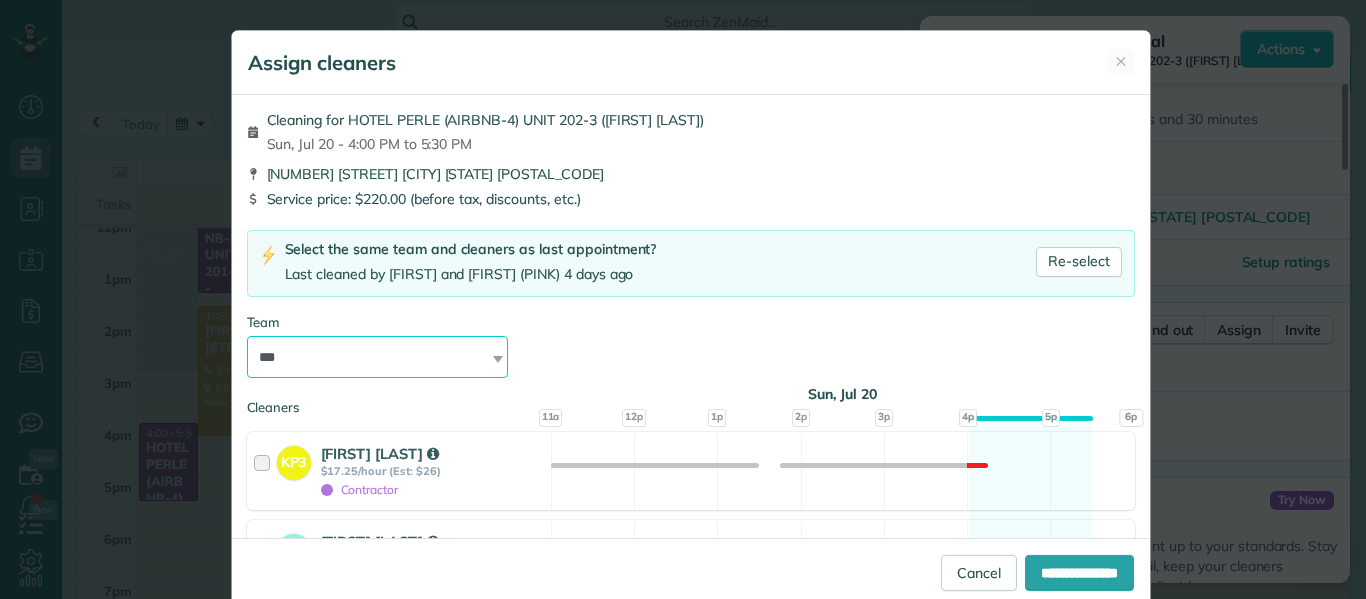 click on "**********" at bounding box center [378, 357] 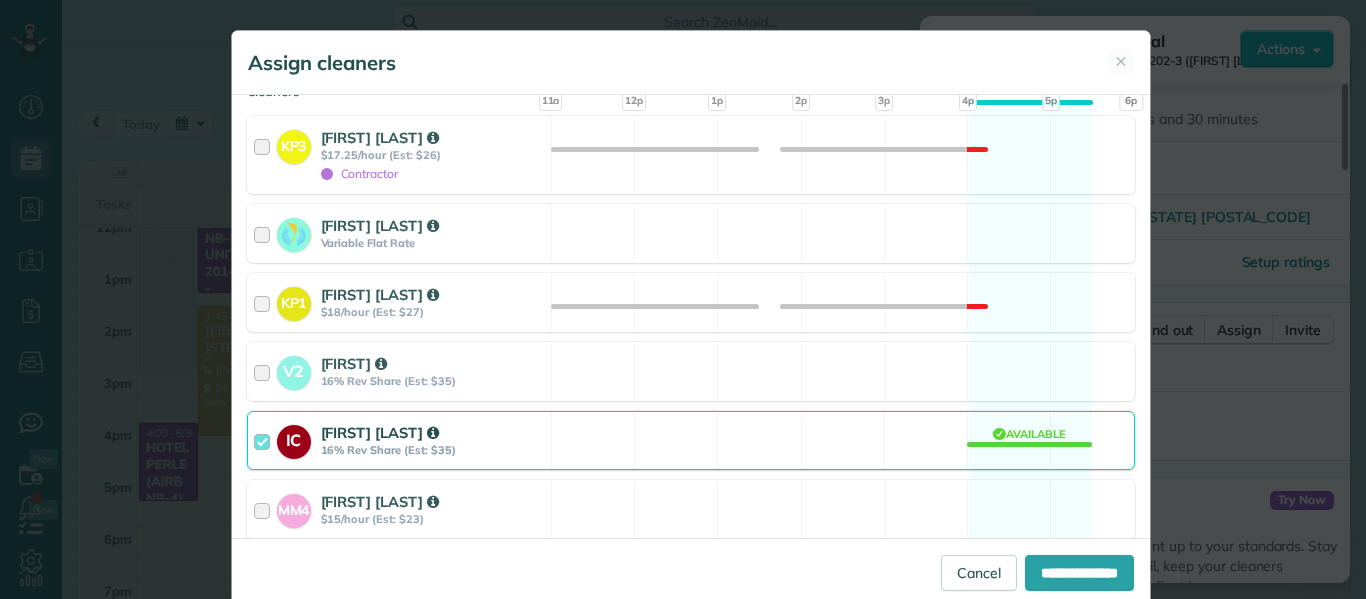 scroll, scrollTop: 478, scrollLeft: 0, axis: vertical 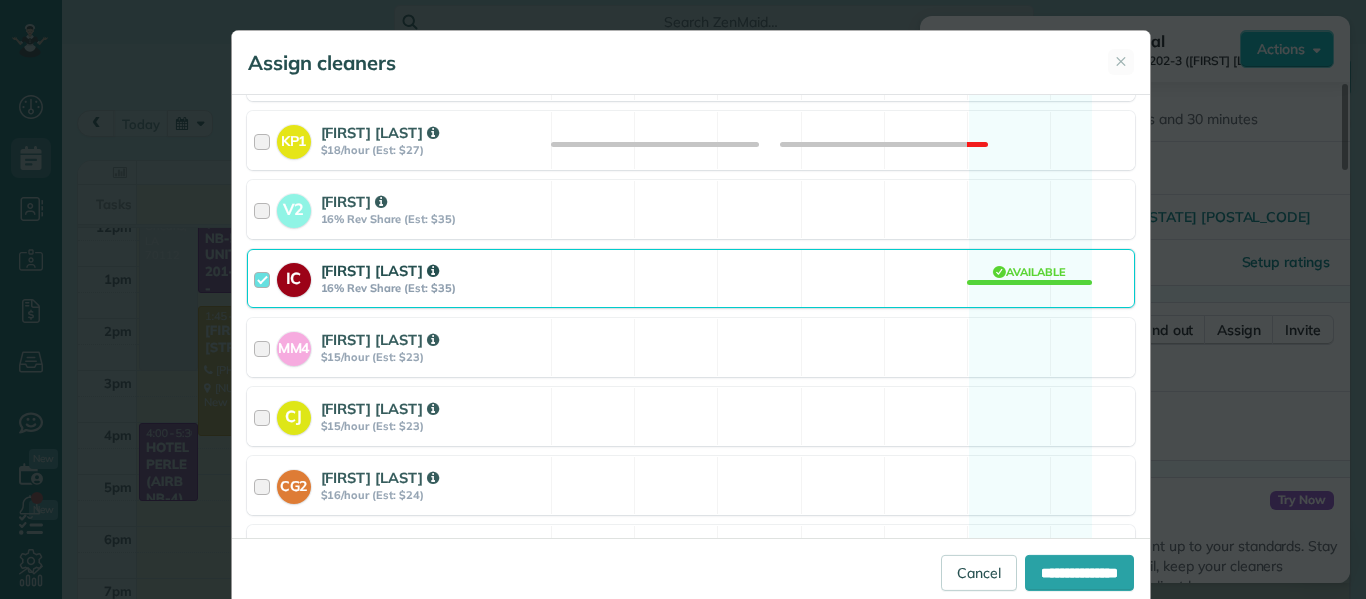click at bounding box center [265, 278] 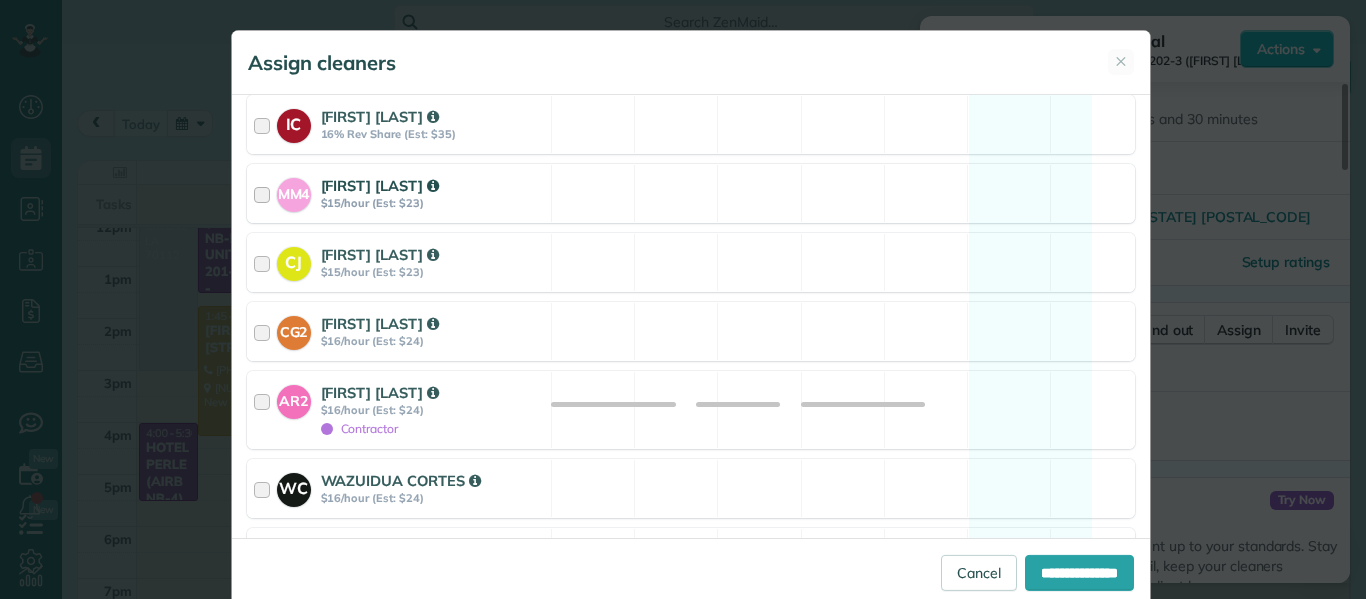 scroll, scrollTop: 635, scrollLeft: 0, axis: vertical 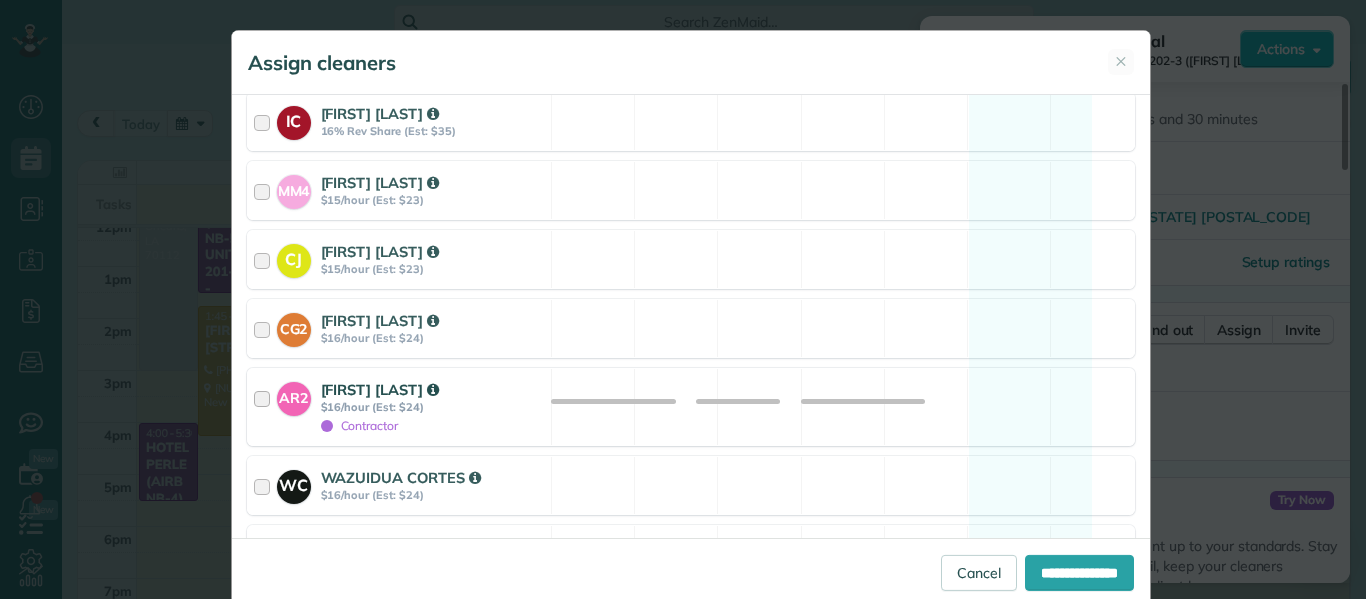 click at bounding box center (265, 407) 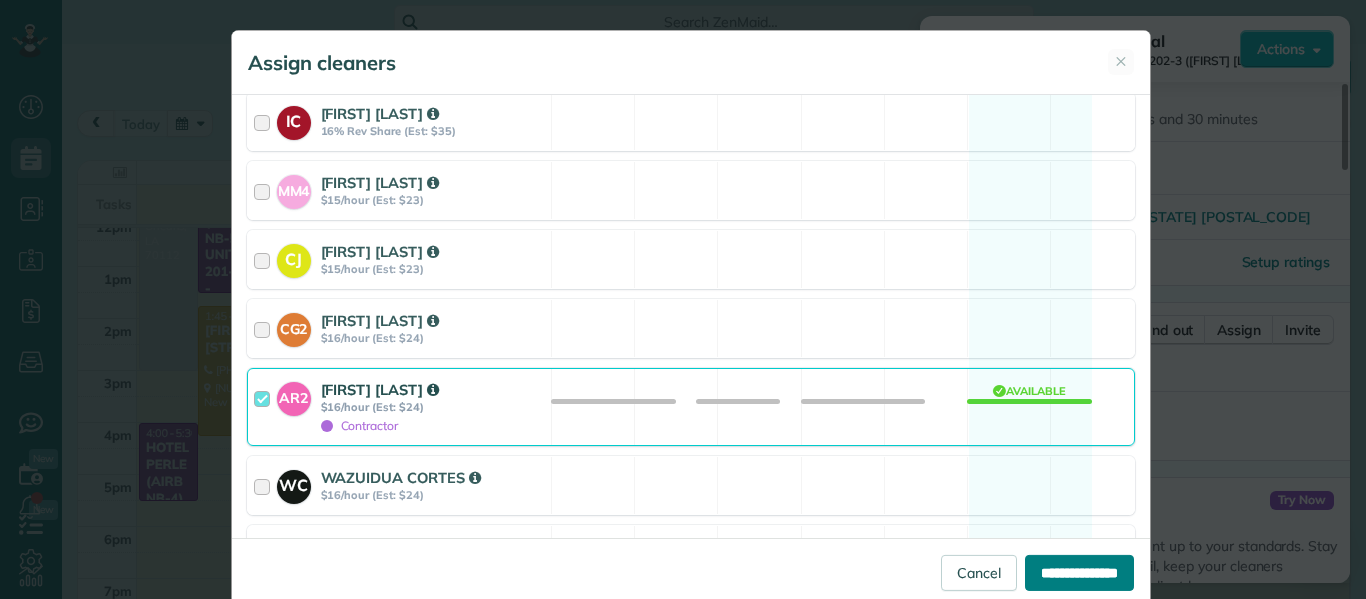 click on "**********" at bounding box center (1079, 573) 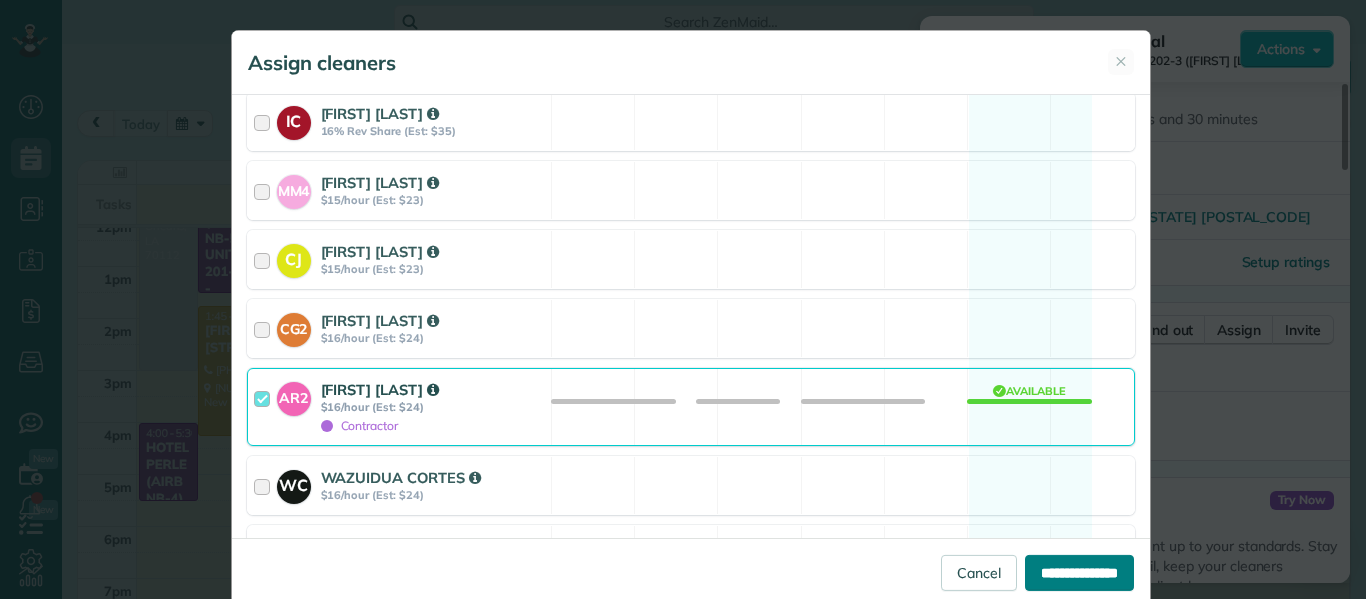 type on "**********" 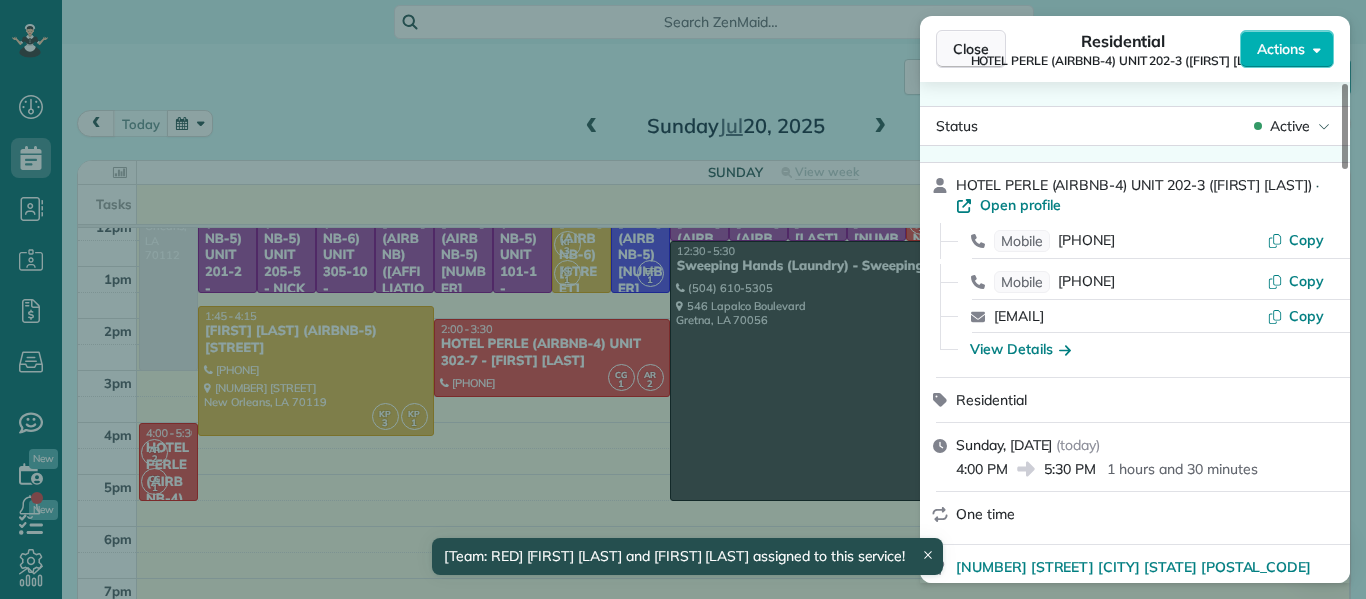 click on "Close" at bounding box center [971, 49] 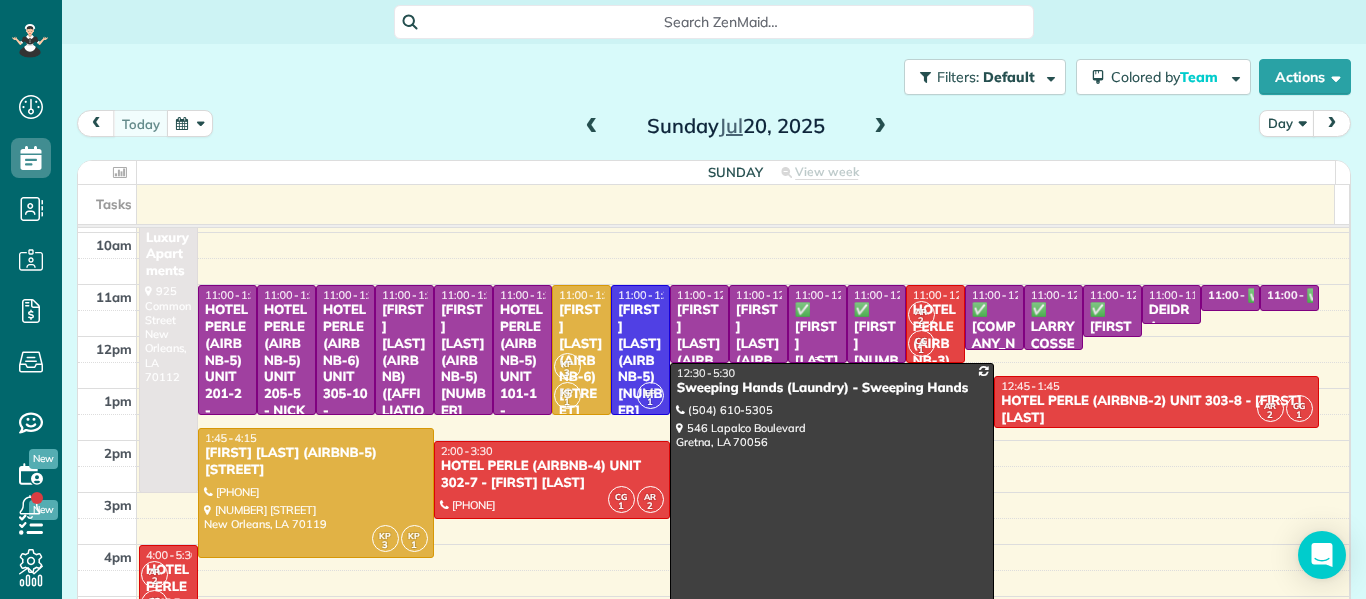 scroll, scrollTop: 149, scrollLeft: 0, axis: vertical 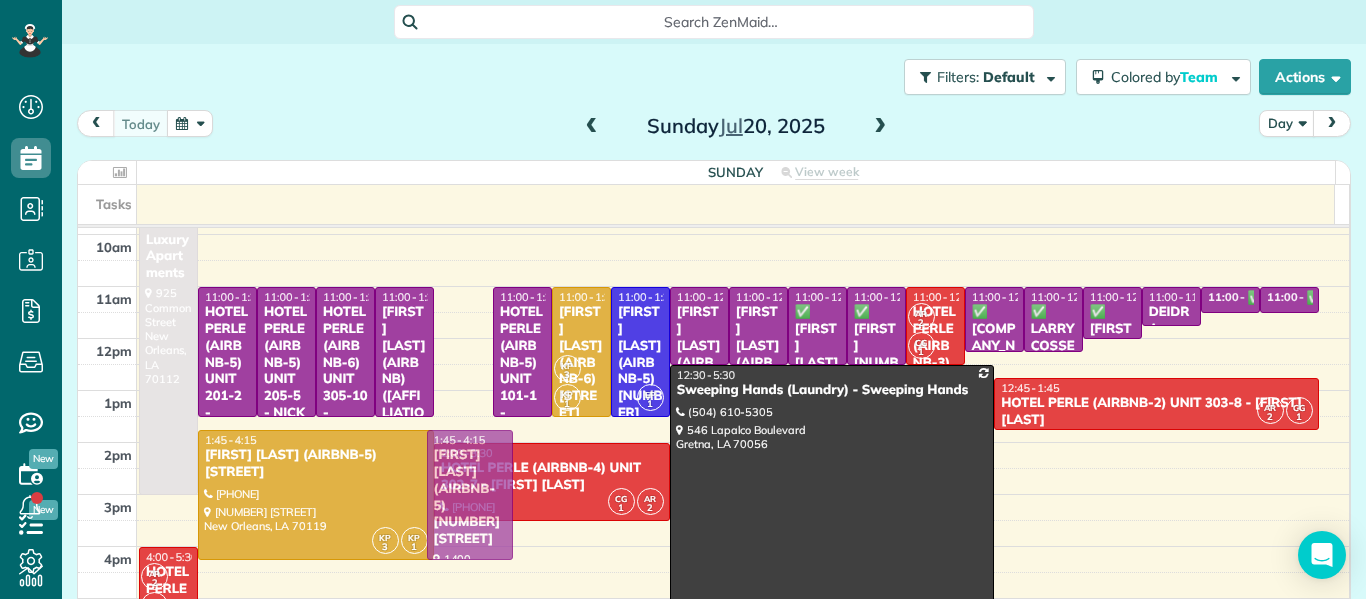 drag, startPoint x: 453, startPoint y: 359, endPoint x: 434, endPoint y: 503, distance: 145.24806 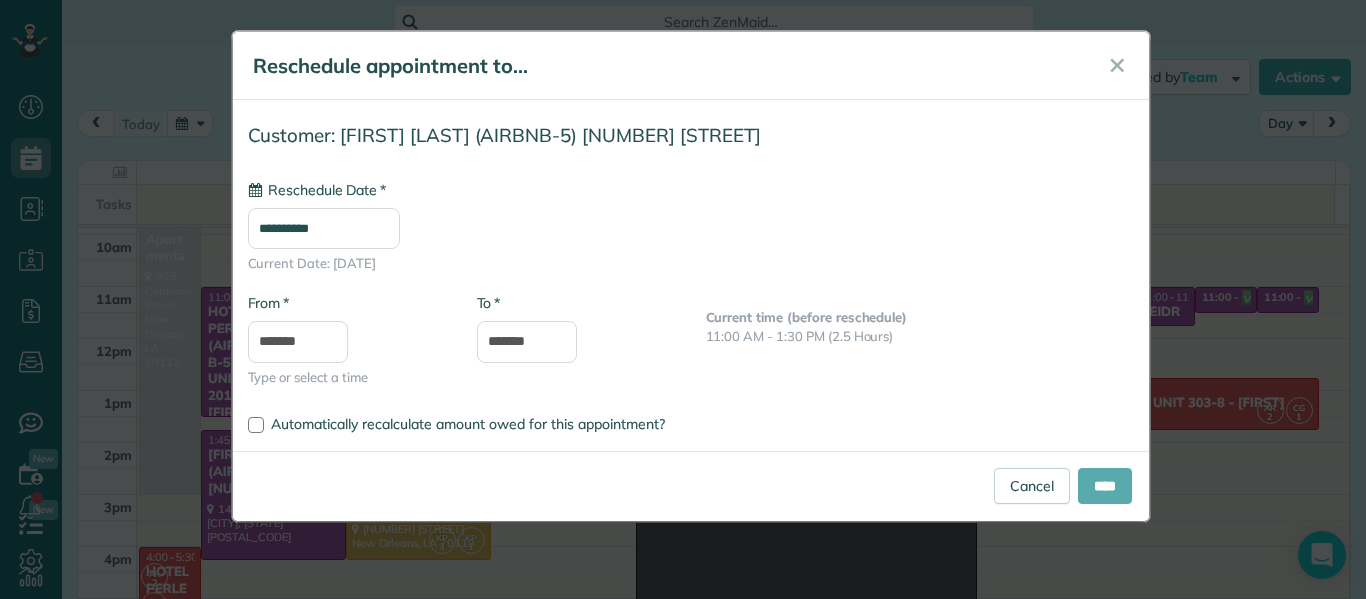 type on "**********" 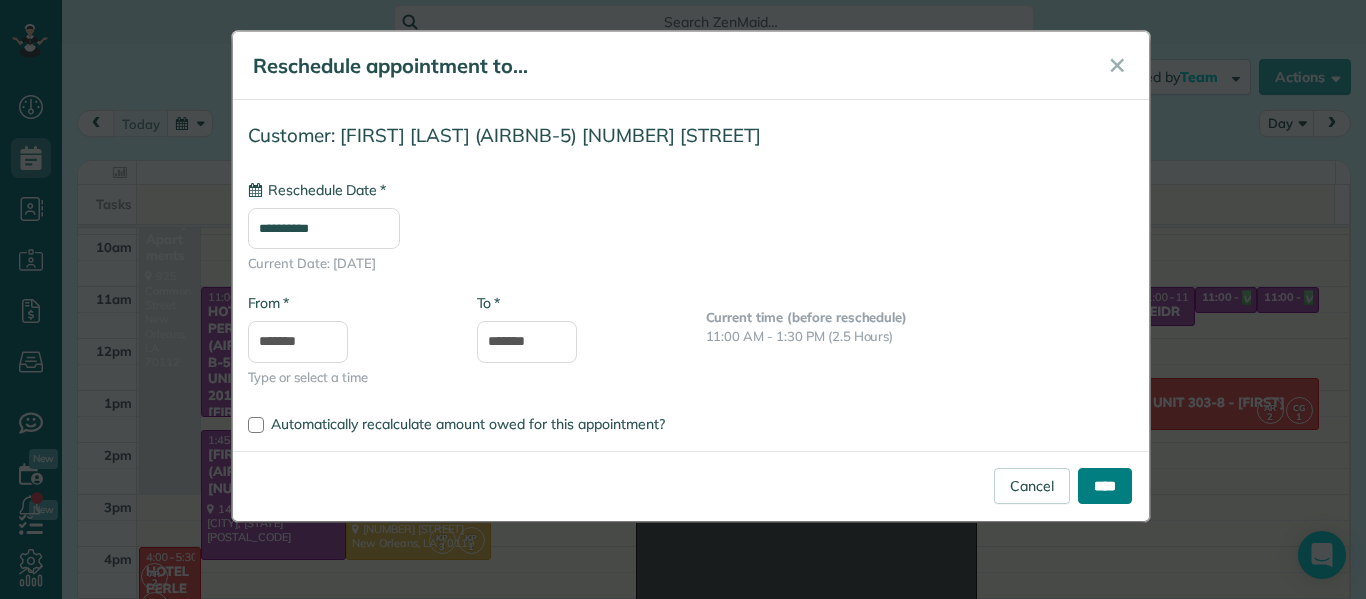 click on "****" at bounding box center (1105, 486) 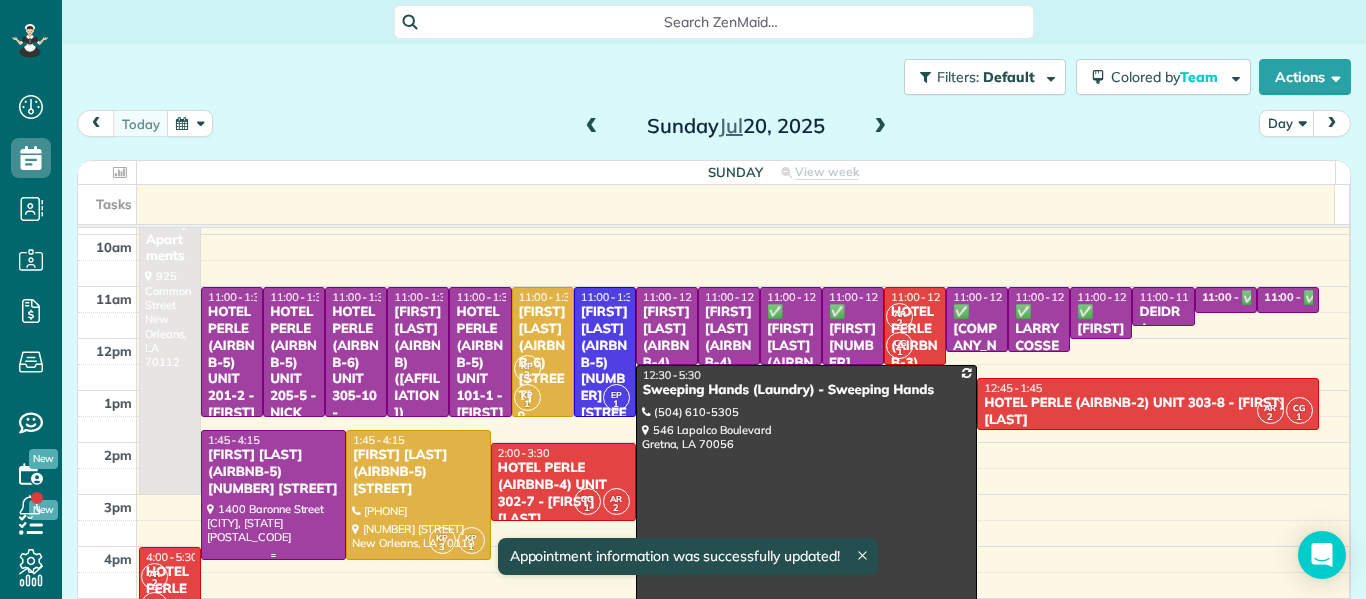 click at bounding box center [273, 495] 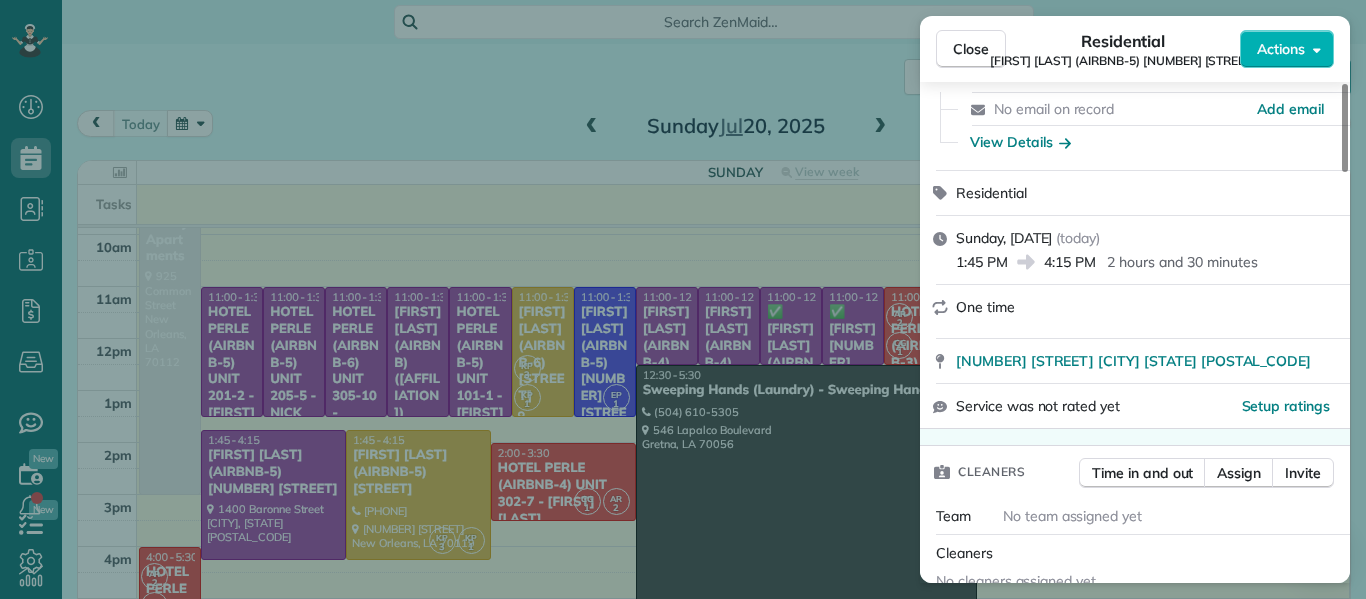 scroll, scrollTop: 171, scrollLeft: 0, axis: vertical 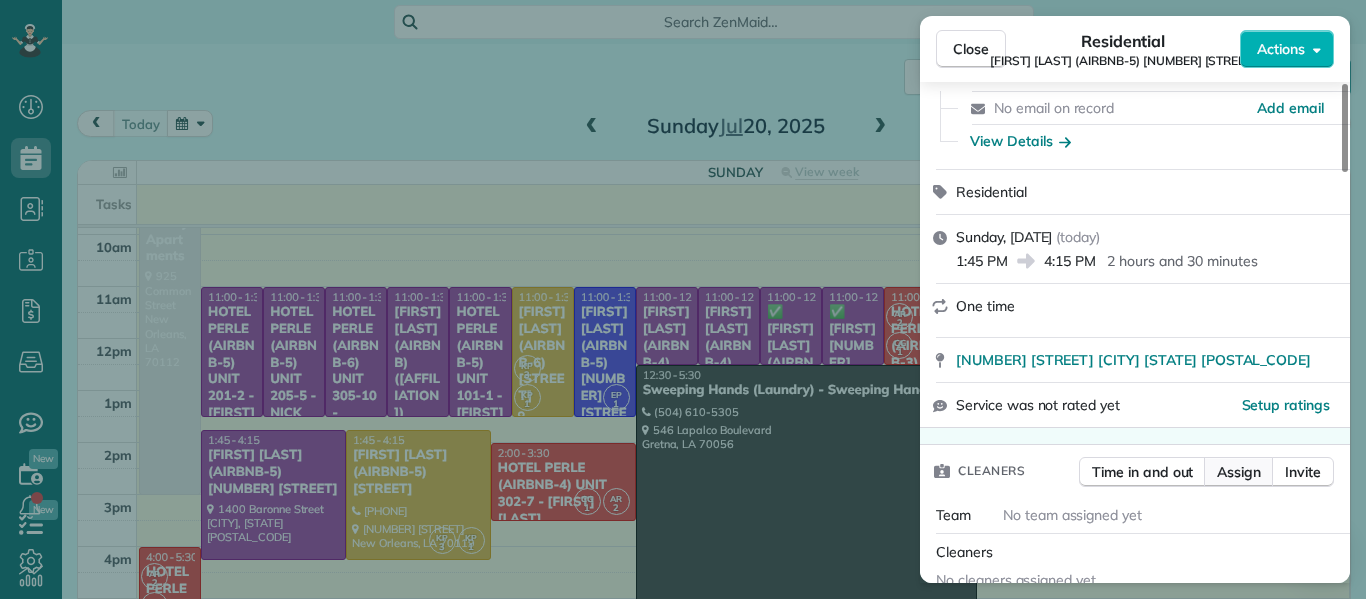 click on "Assign" at bounding box center (1239, 472) 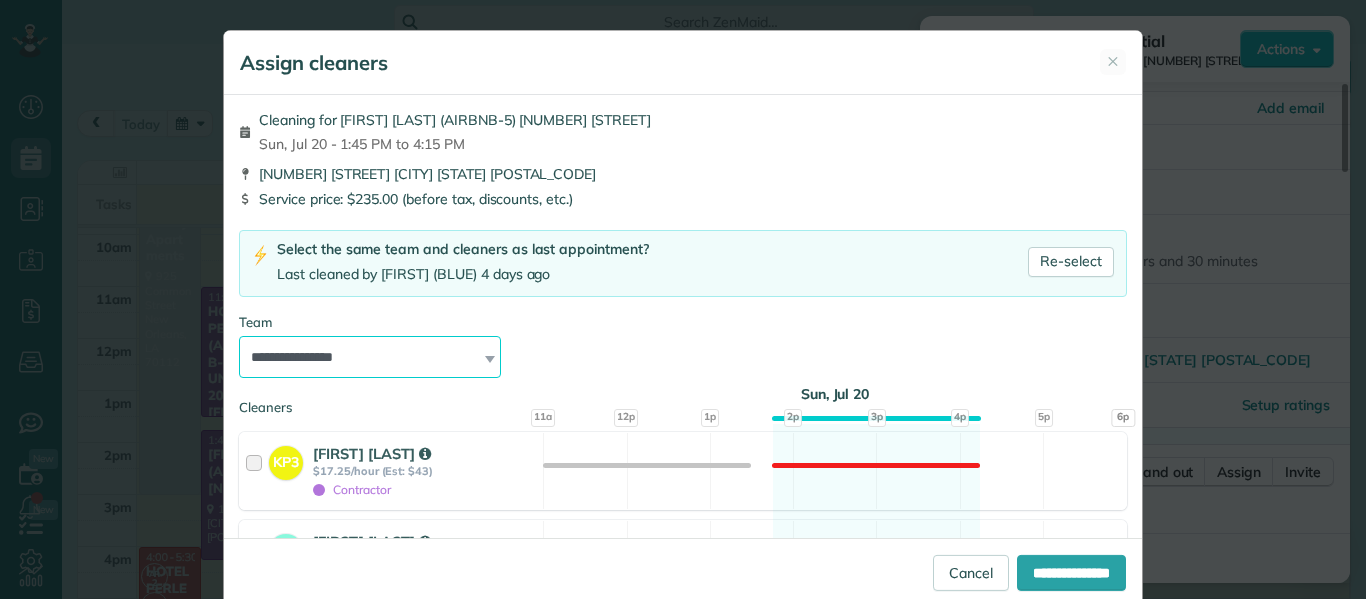 click on "**********" at bounding box center [370, 357] 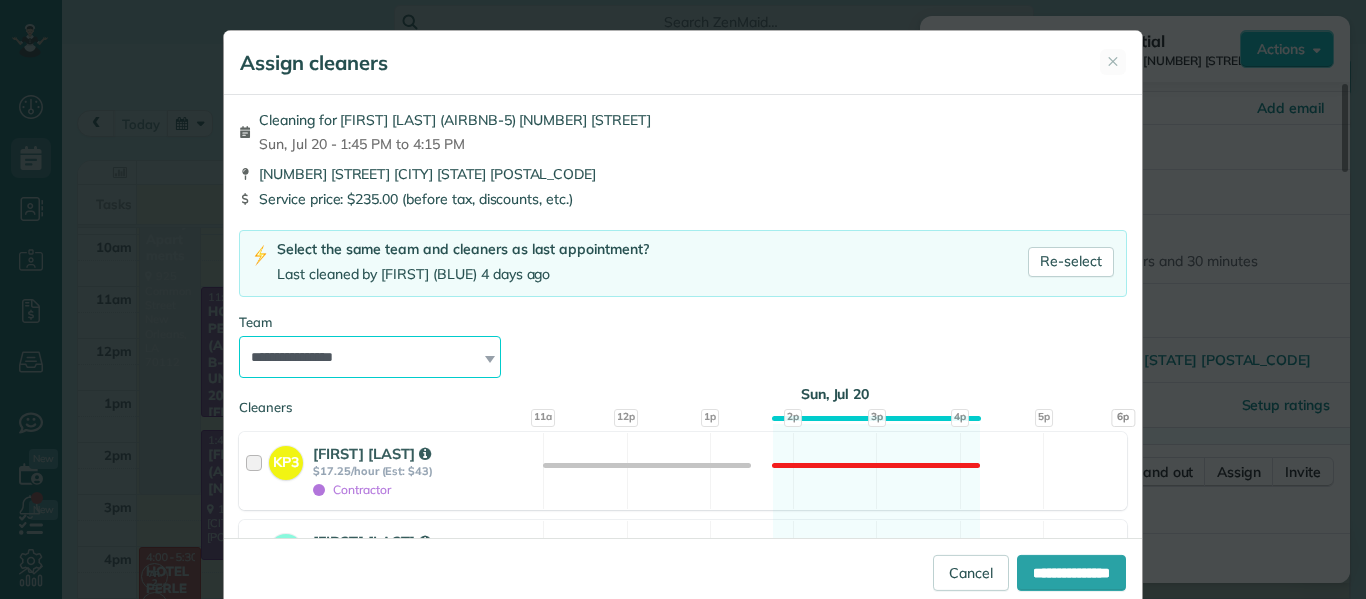 select on "*****" 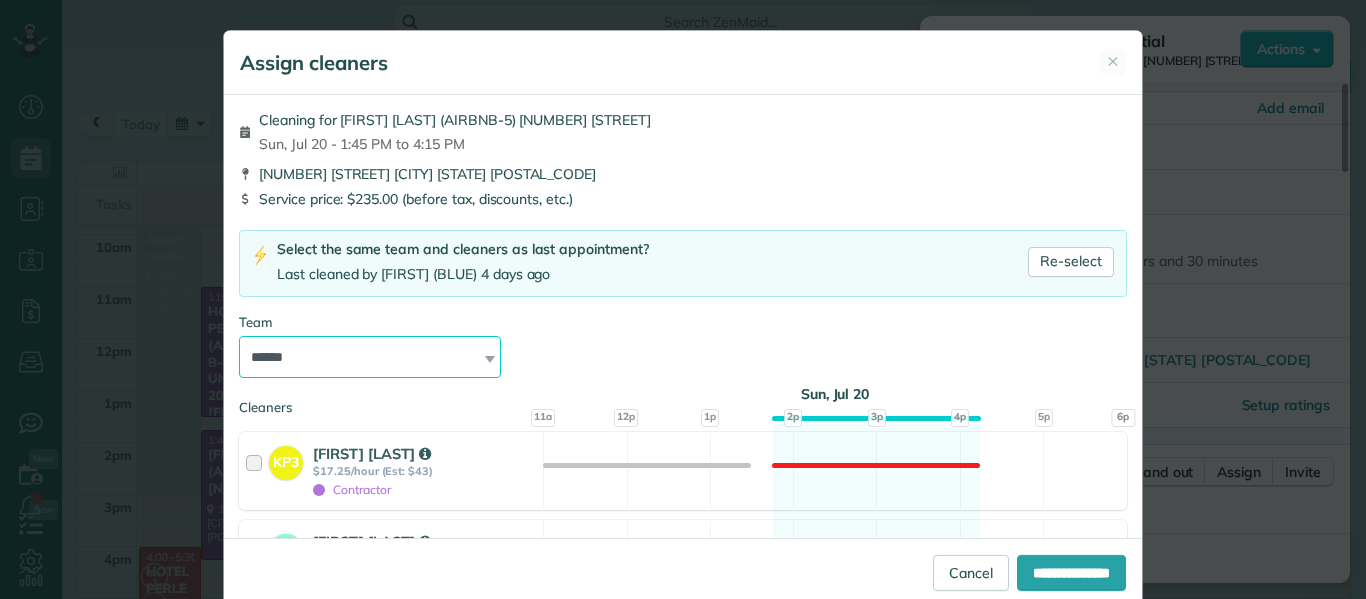 click on "**********" at bounding box center [370, 357] 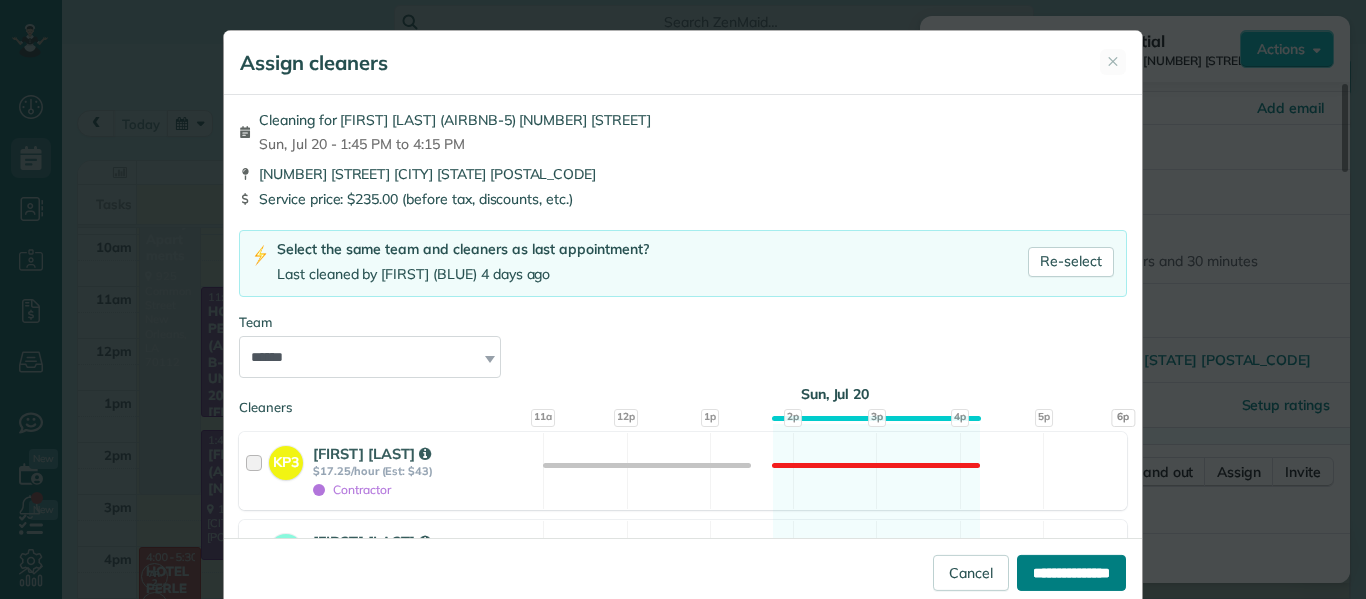 click on "**********" at bounding box center (1071, 573) 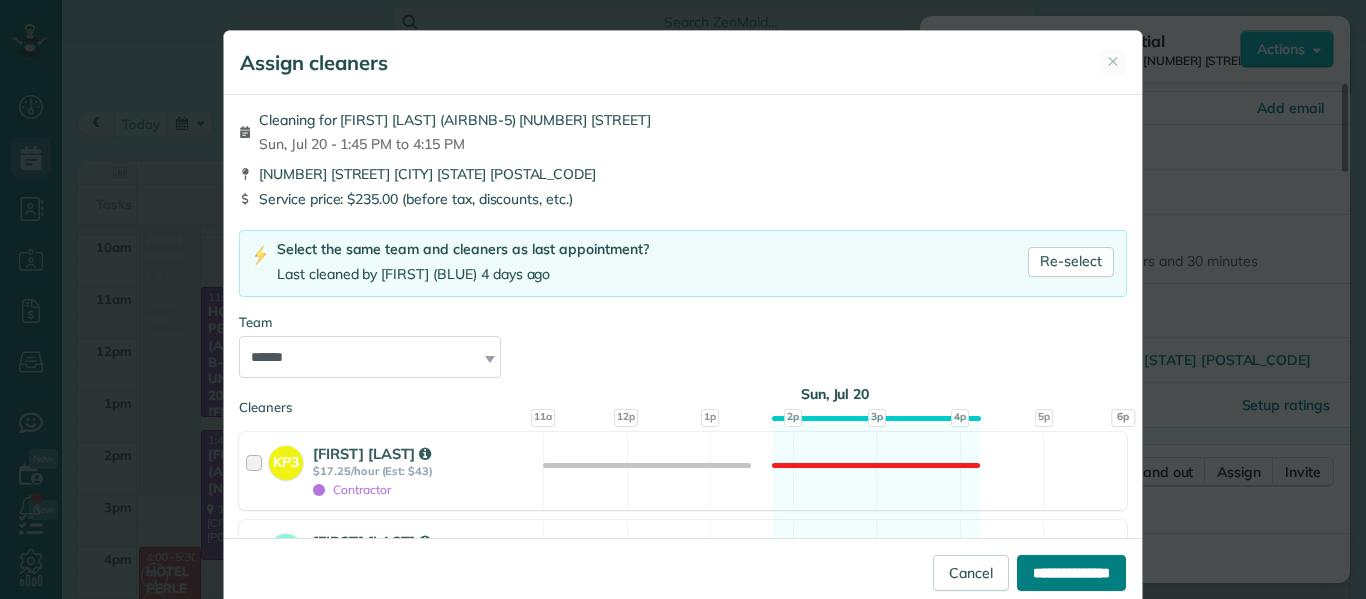 type on "**********" 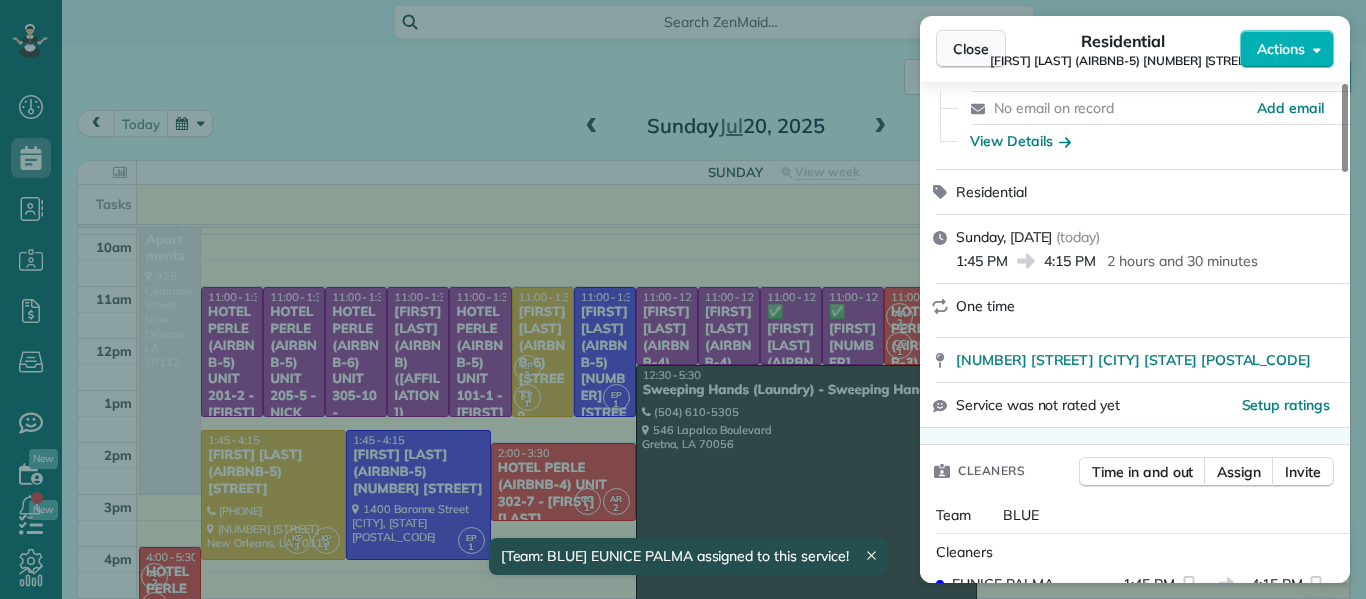 click on "Close" at bounding box center (971, 49) 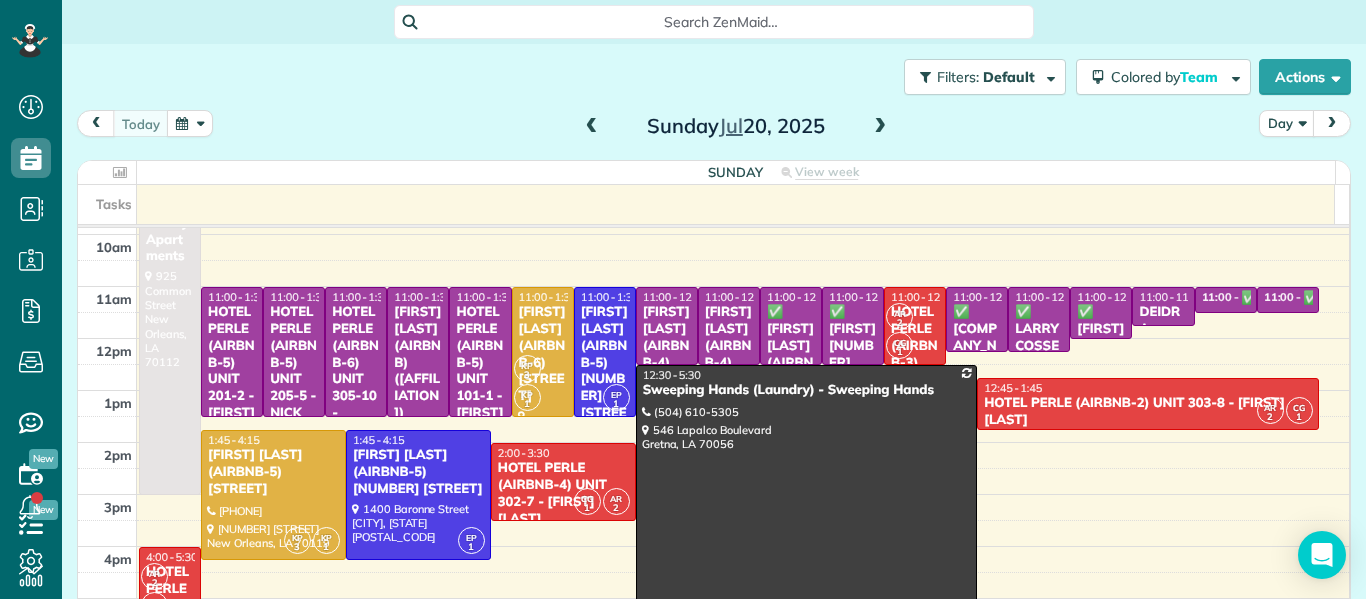 click at bounding box center (880, 127) 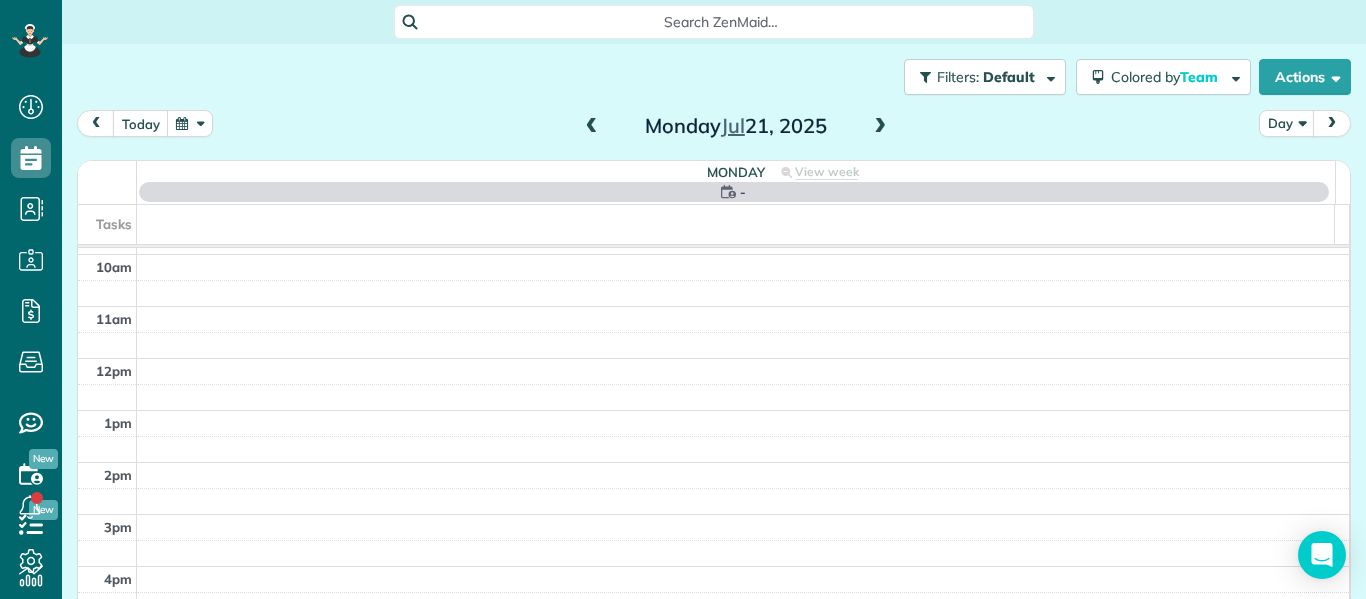 scroll, scrollTop: 0, scrollLeft: 0, axis: both 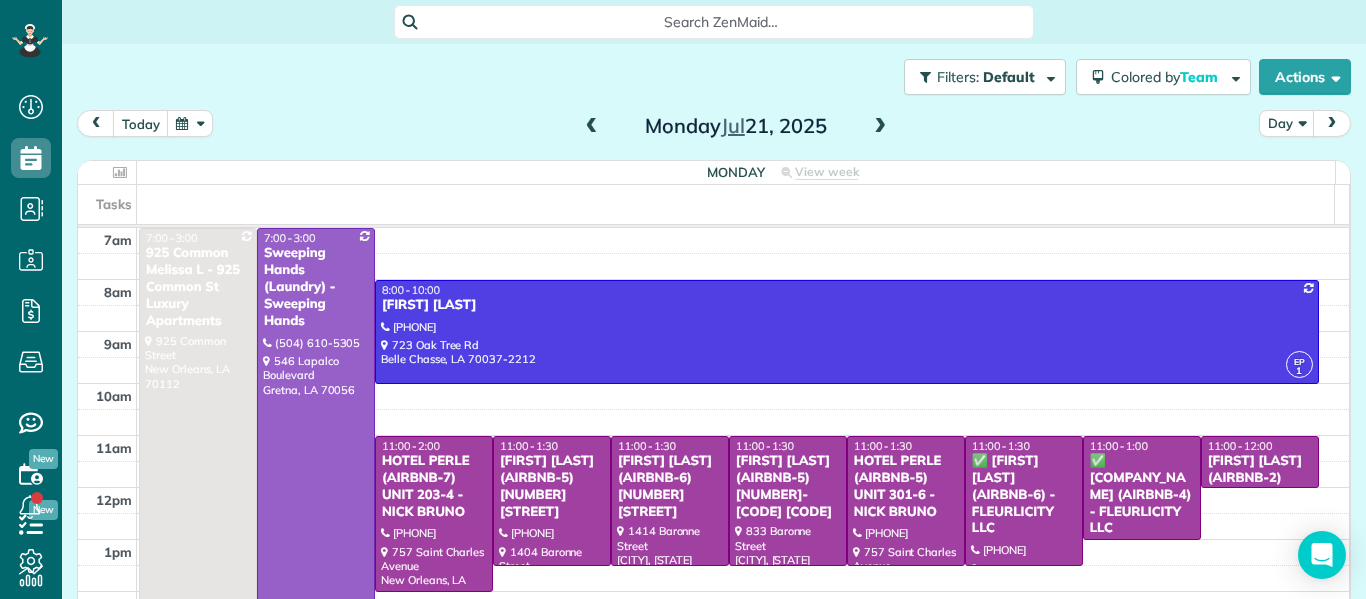 click at bounding box center (880, 127) 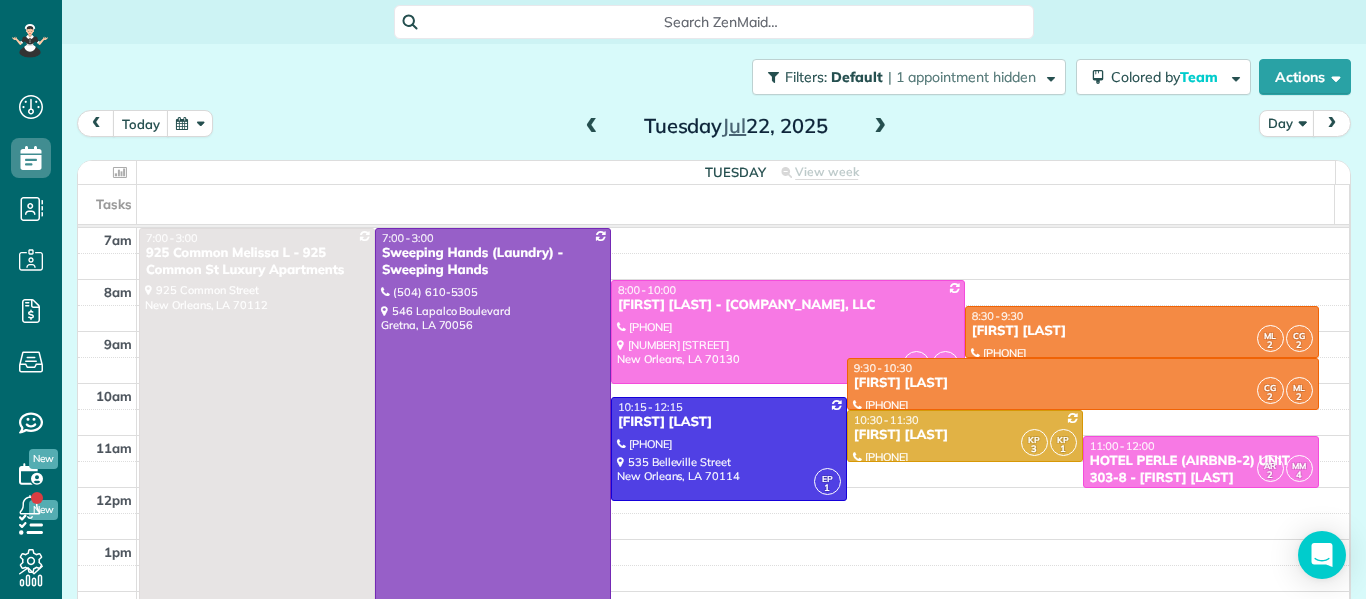 click at bounding box center [880, 127] 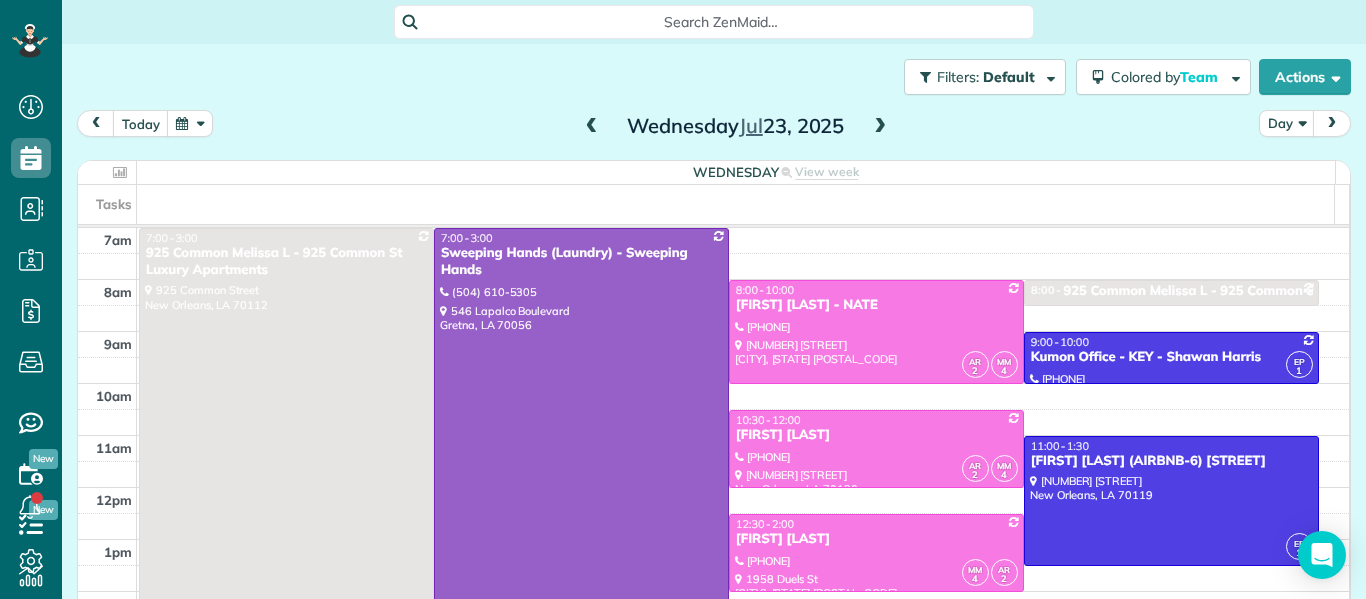 click at bounding box center (880, 127) 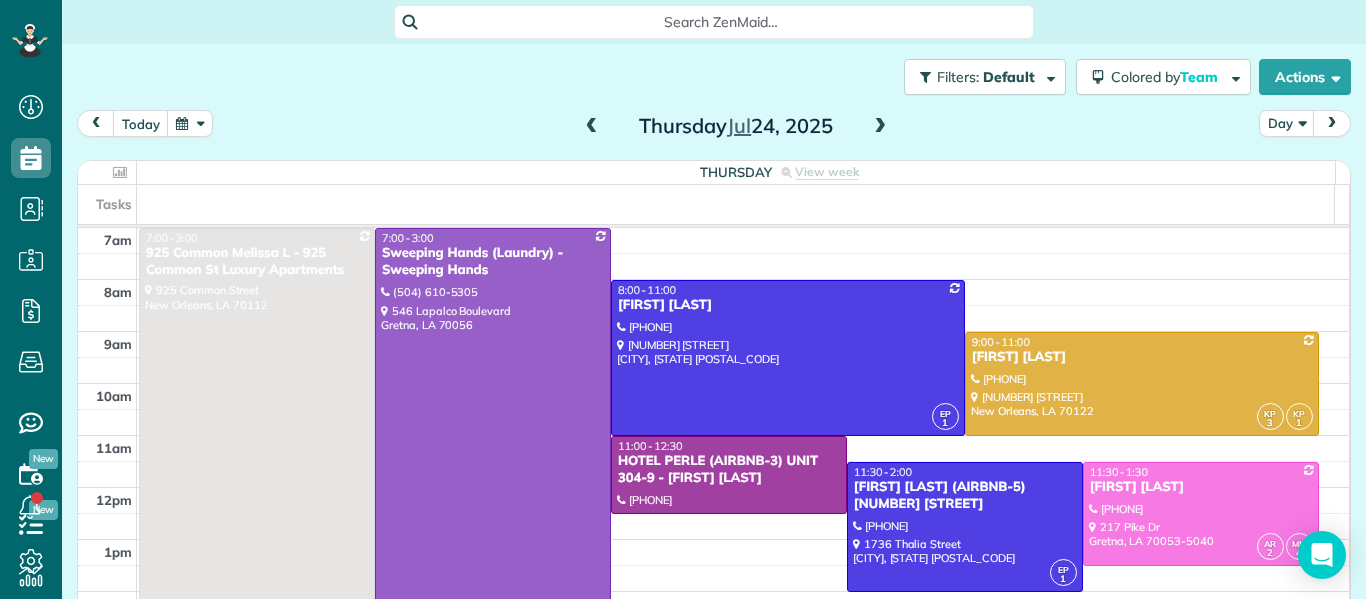 click at bounding box center [592, 127] 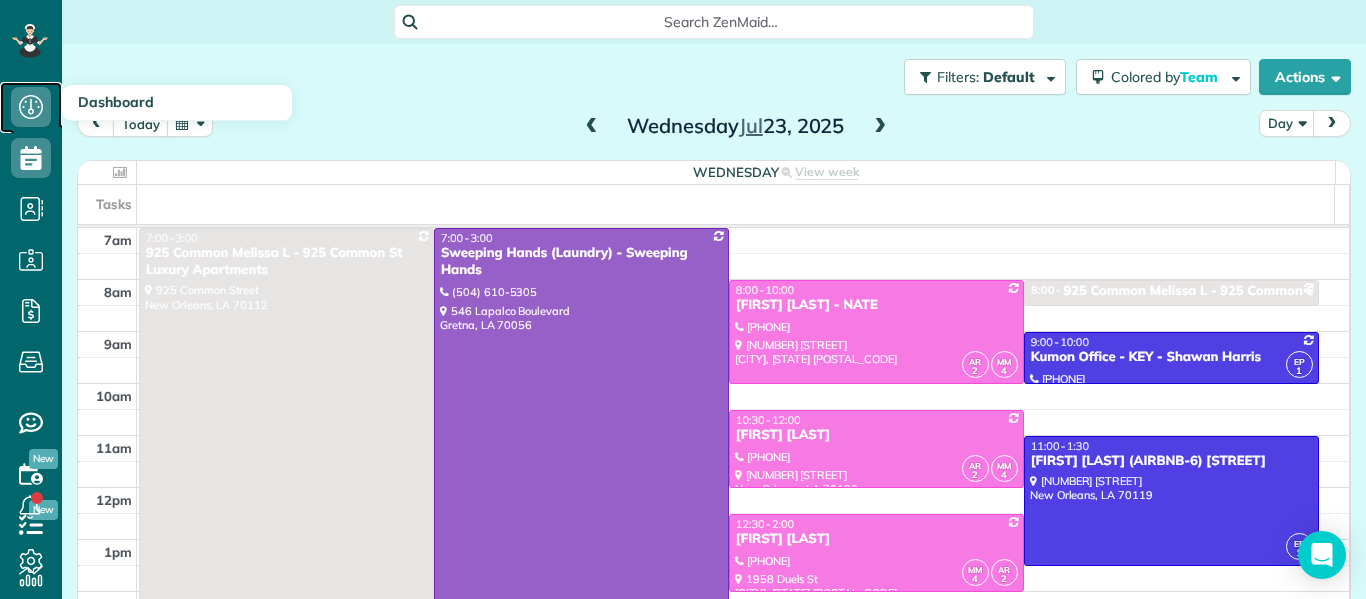 click 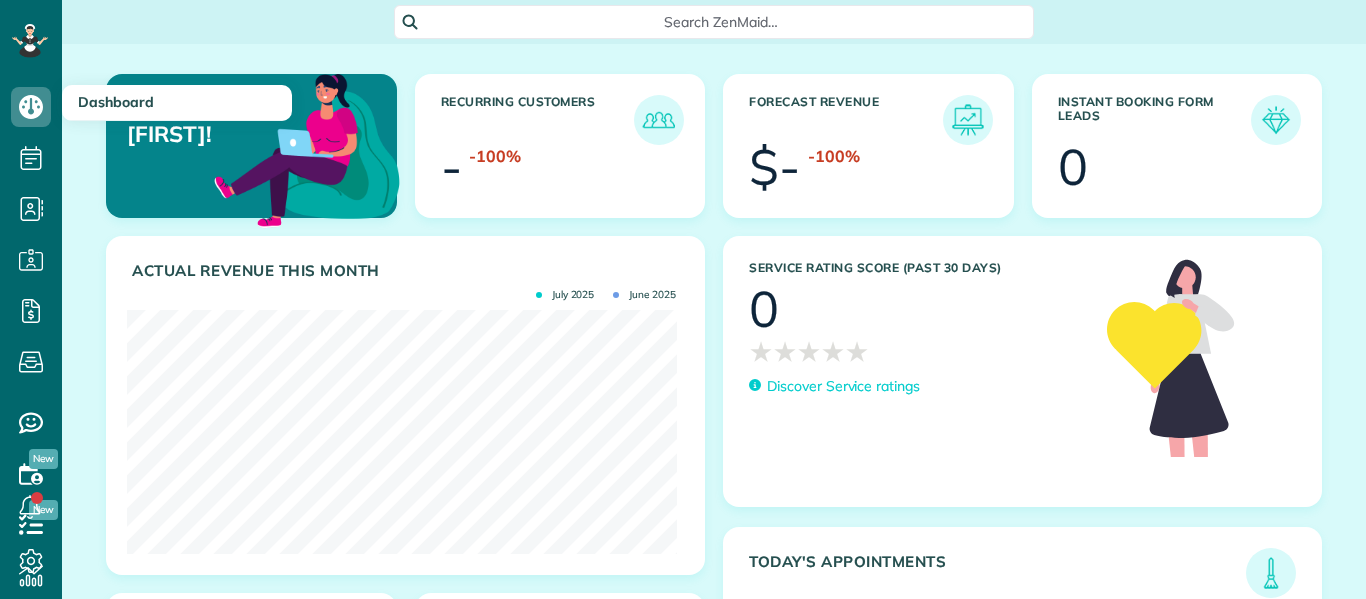 scroll, scrollTop: 0, scrollLeft: 0, axis: both 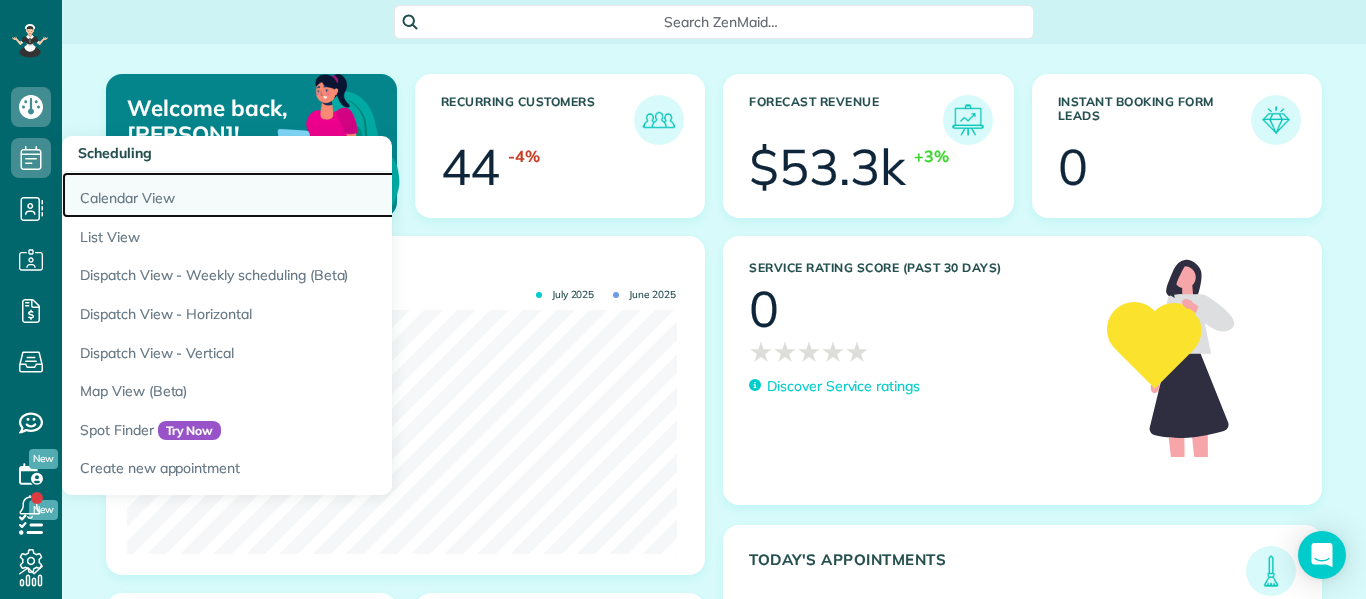 click on "Calendar View" at bounding box center [312, 195] 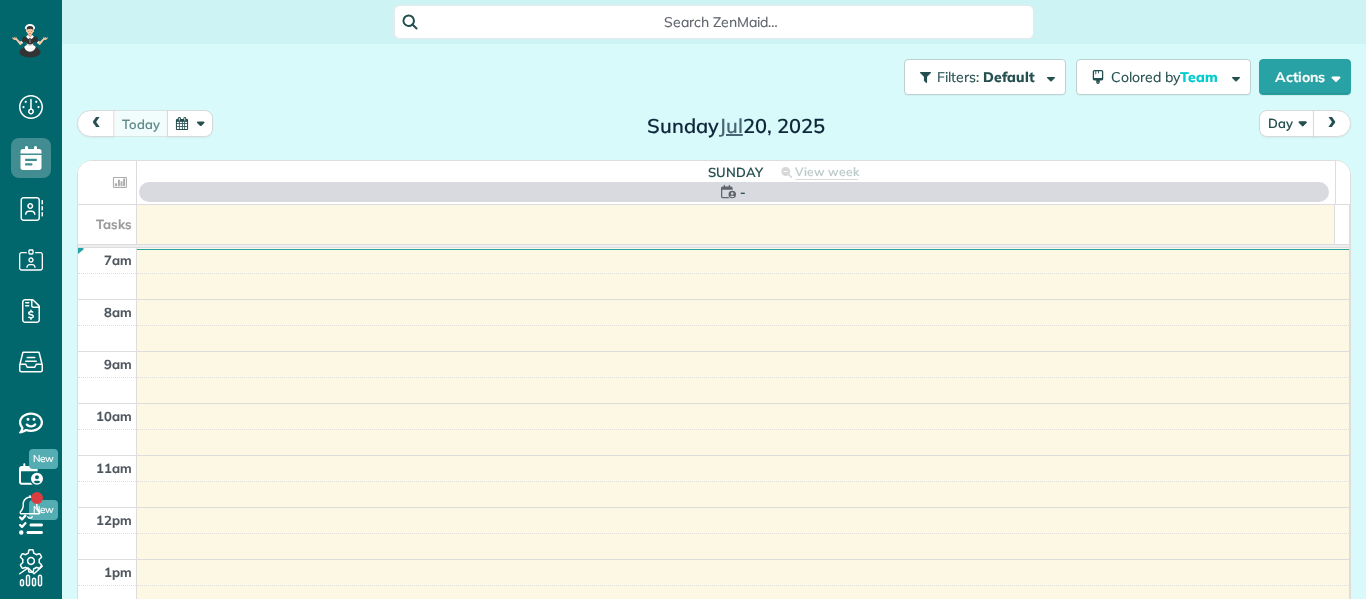 scroll, scrollTop: 0, scrollLeft: 0, axis: both 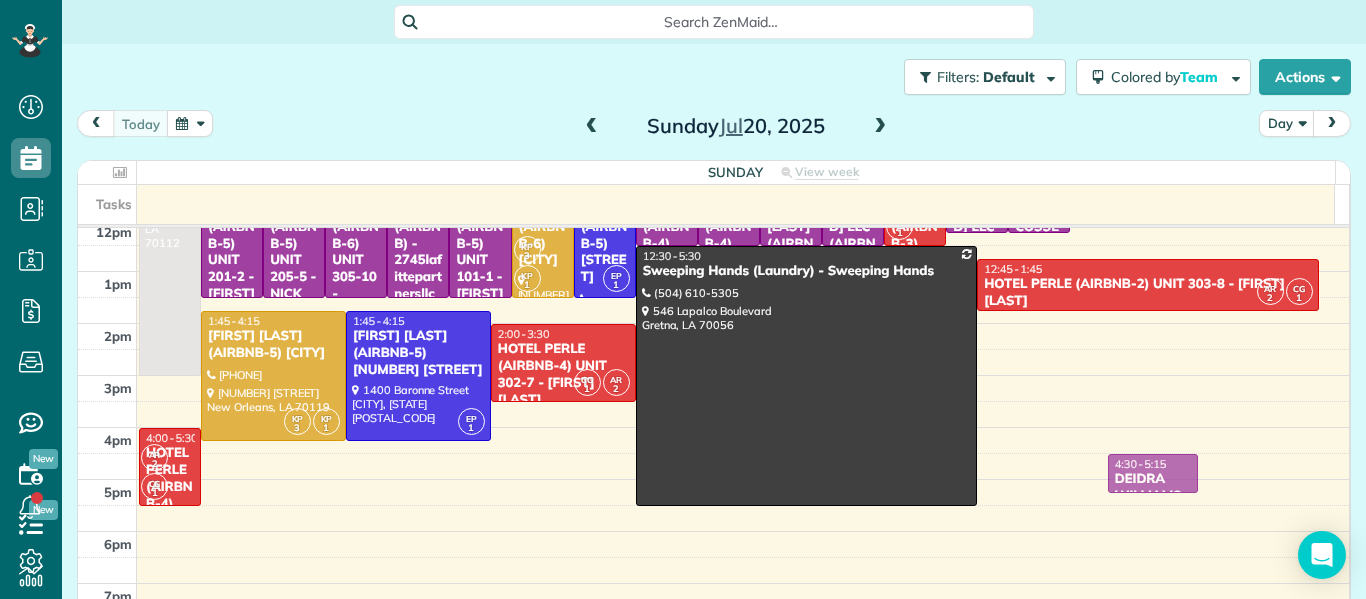 drag, startPoint x: 1140, startPoint y: 304, endPoint x: 1090, endPoint y: 593, distance: 293.29337 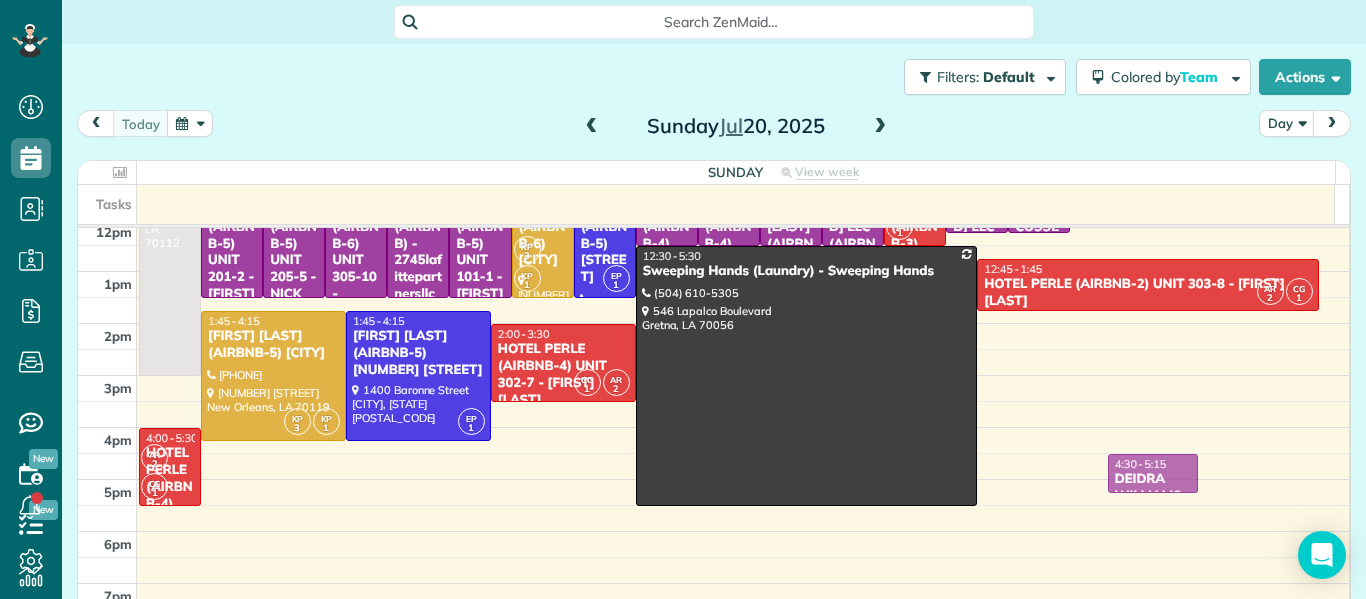 scroll, scrollTop: 274, scrollLeft: 0, axis: vertical 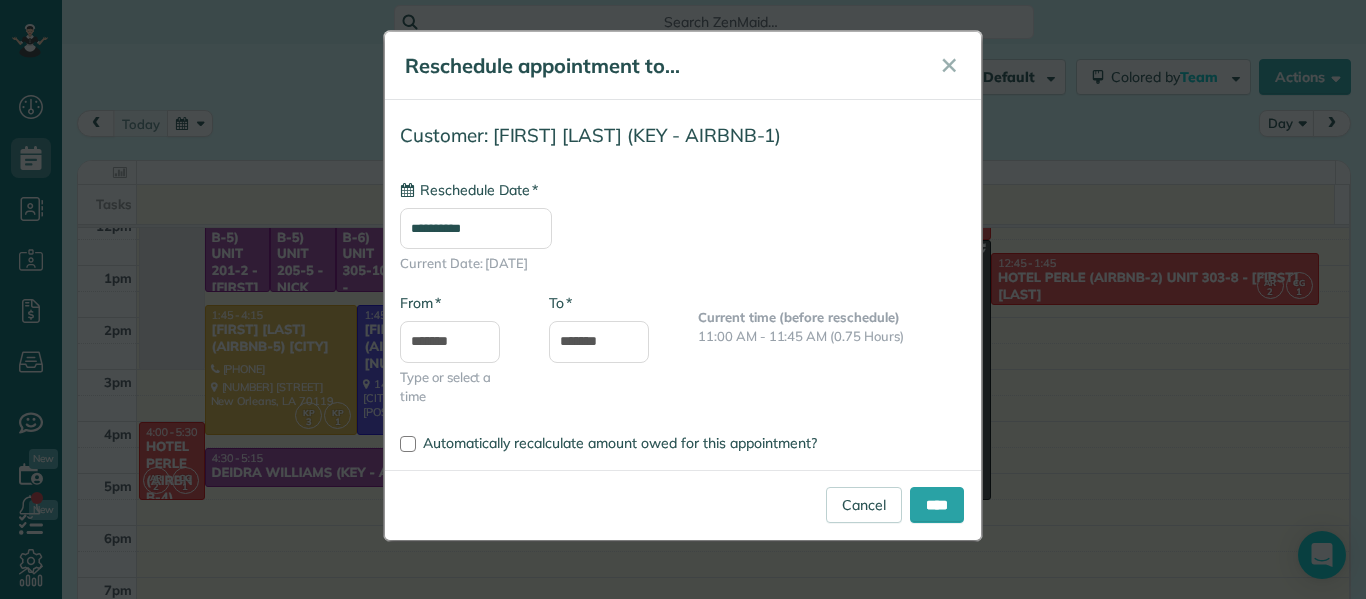 type on "**********" 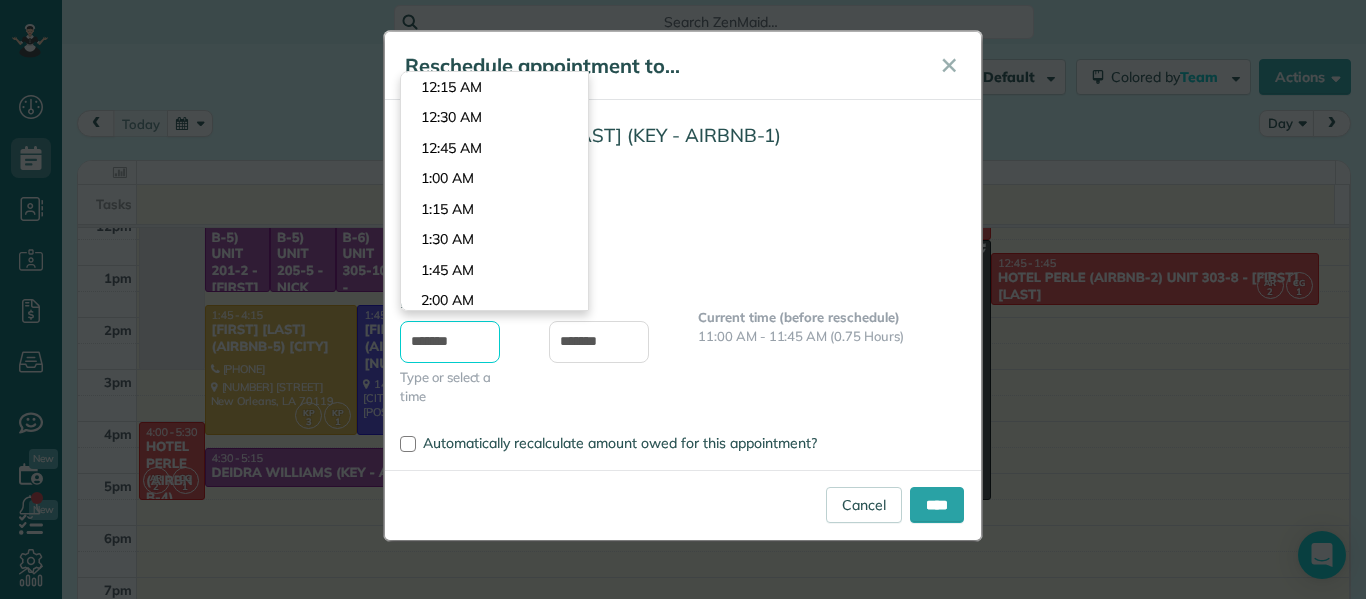 click on "*******" at bounding box center (450, 342) 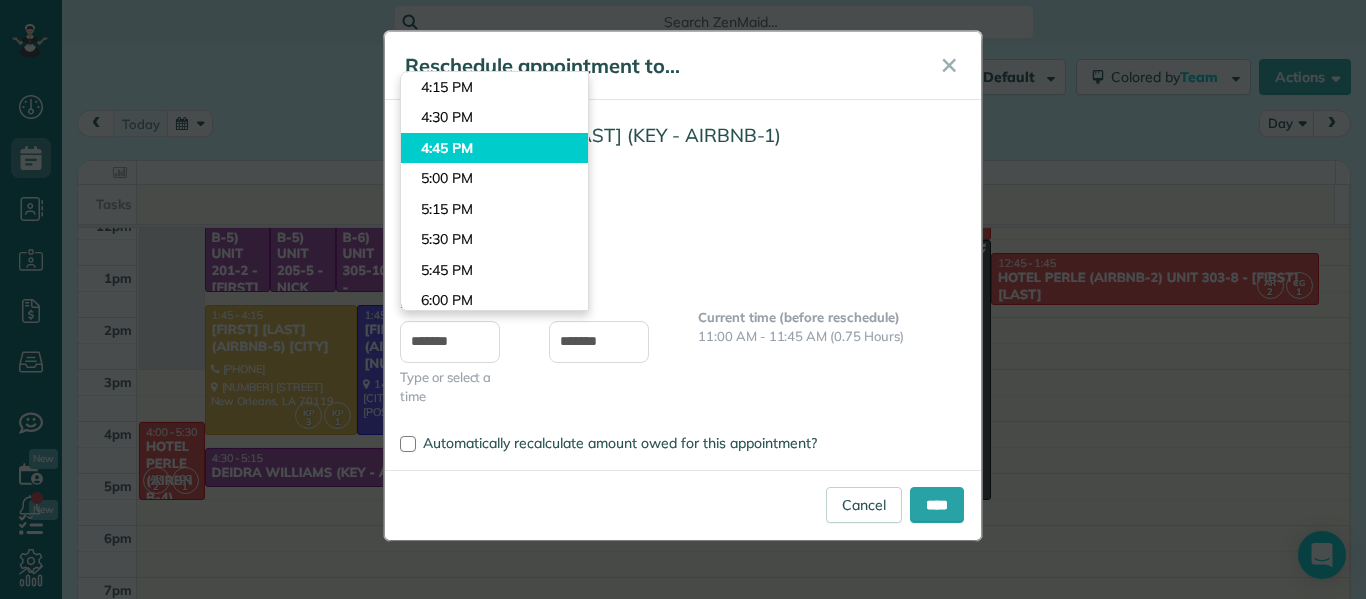 type on "*******" 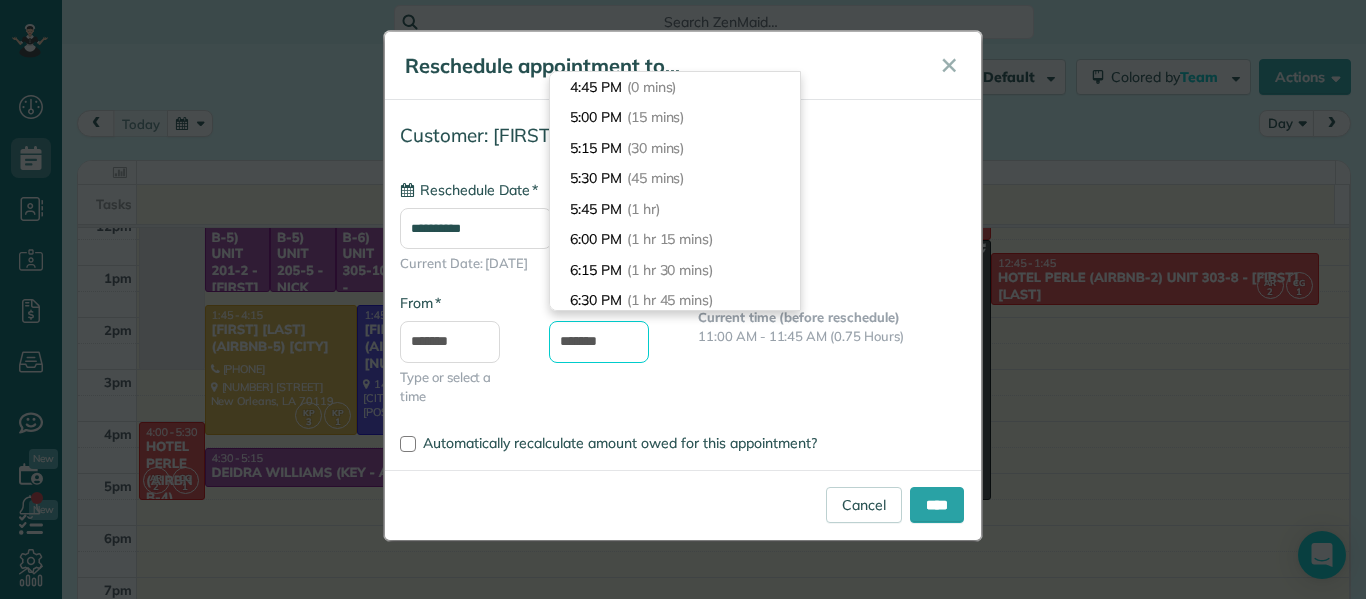 click on "*******" at bounding box center (599, 342) 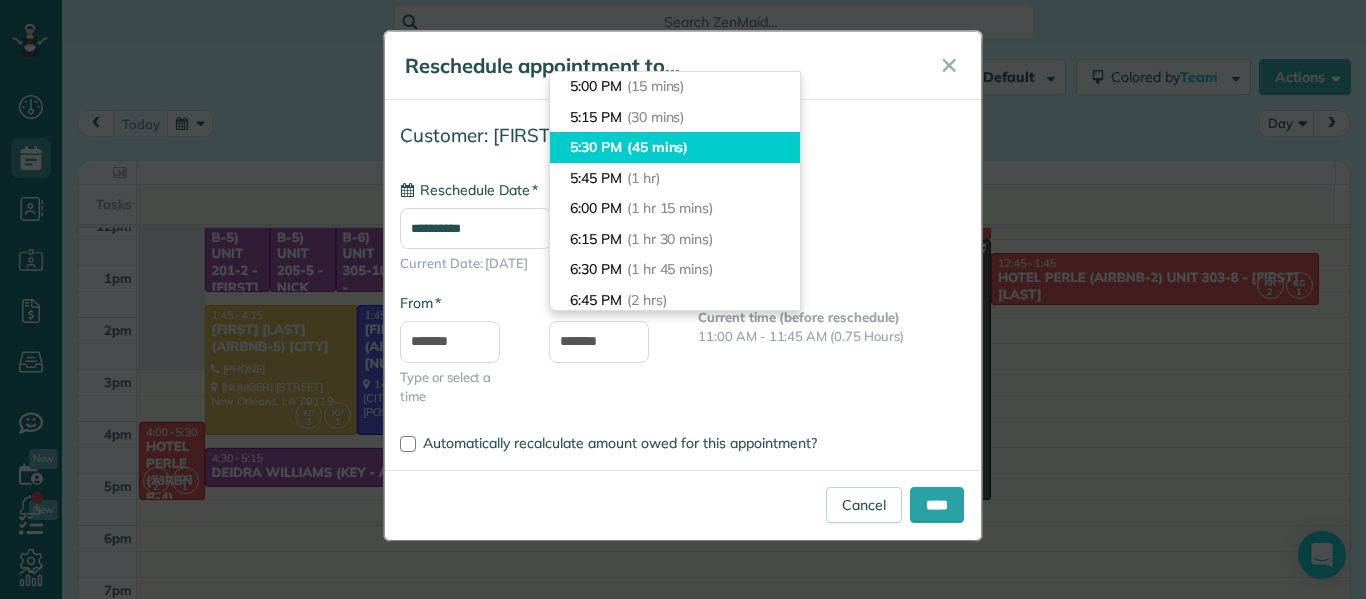 type on "*******" 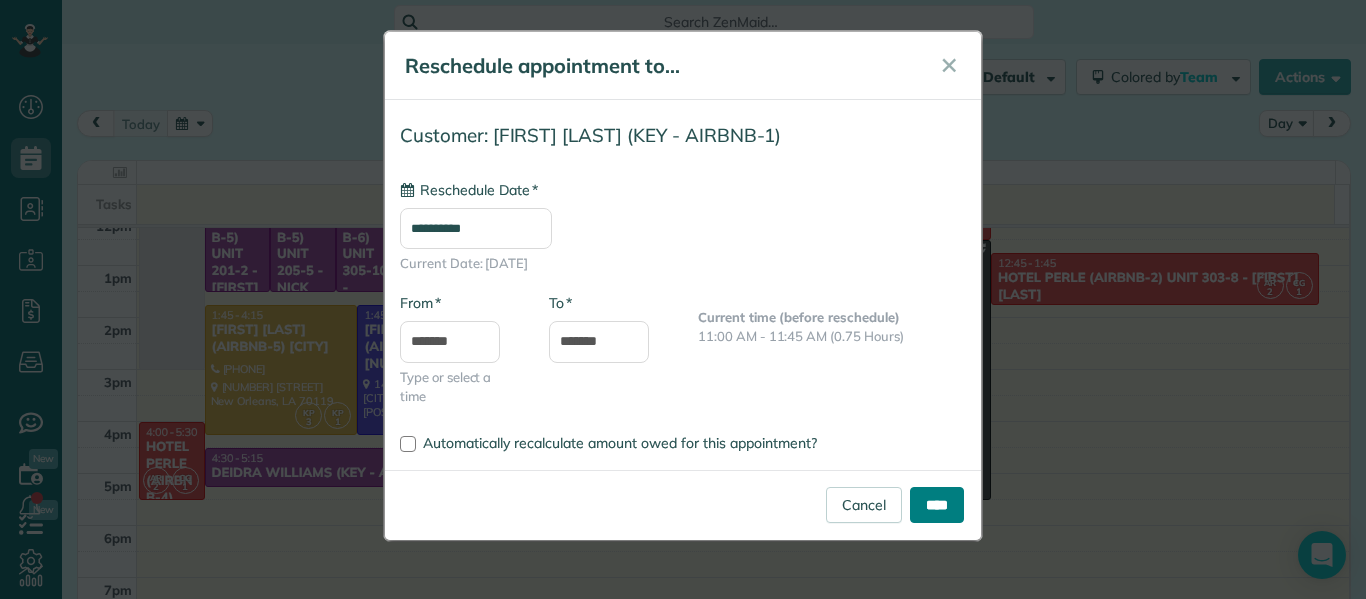 click on "****" at bounding box center (937, 505) 